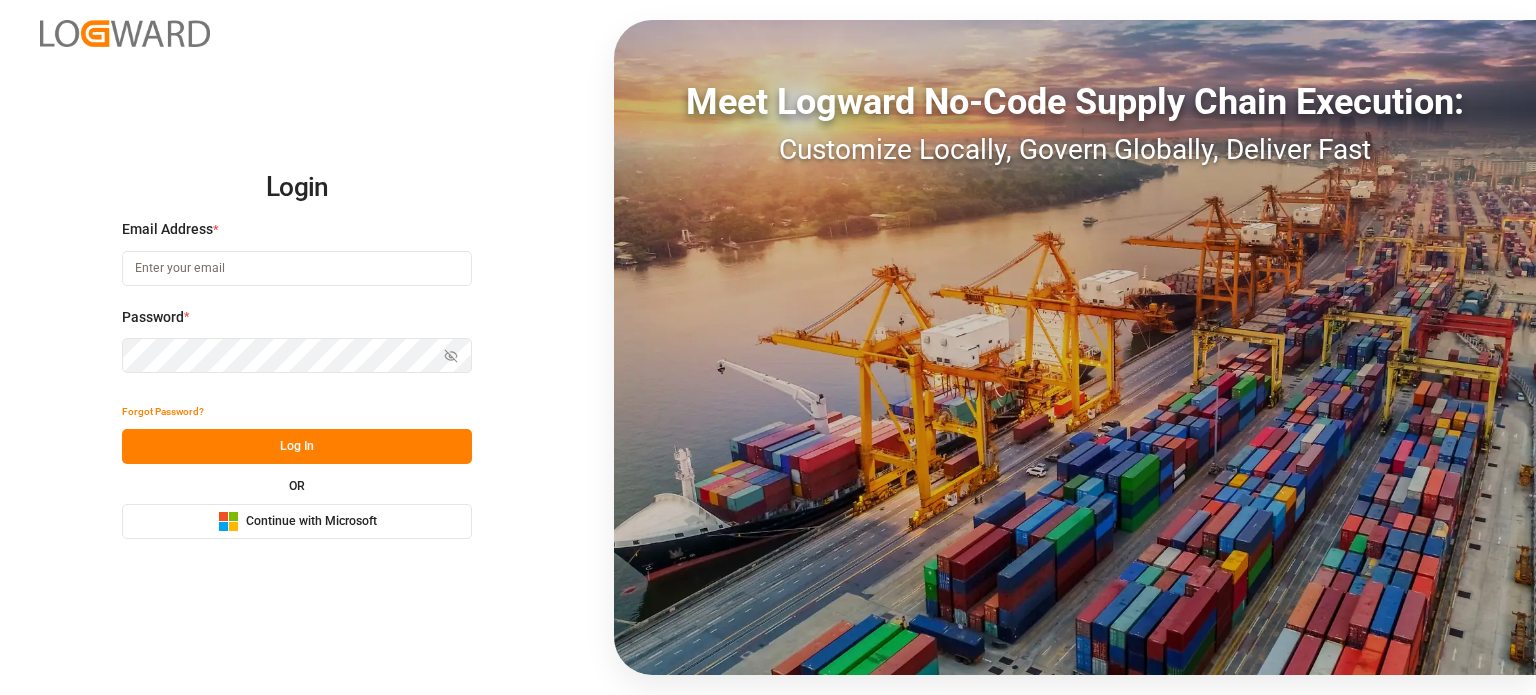 scroll, scrollTop: 0, scrollLeft: 0, axis: both 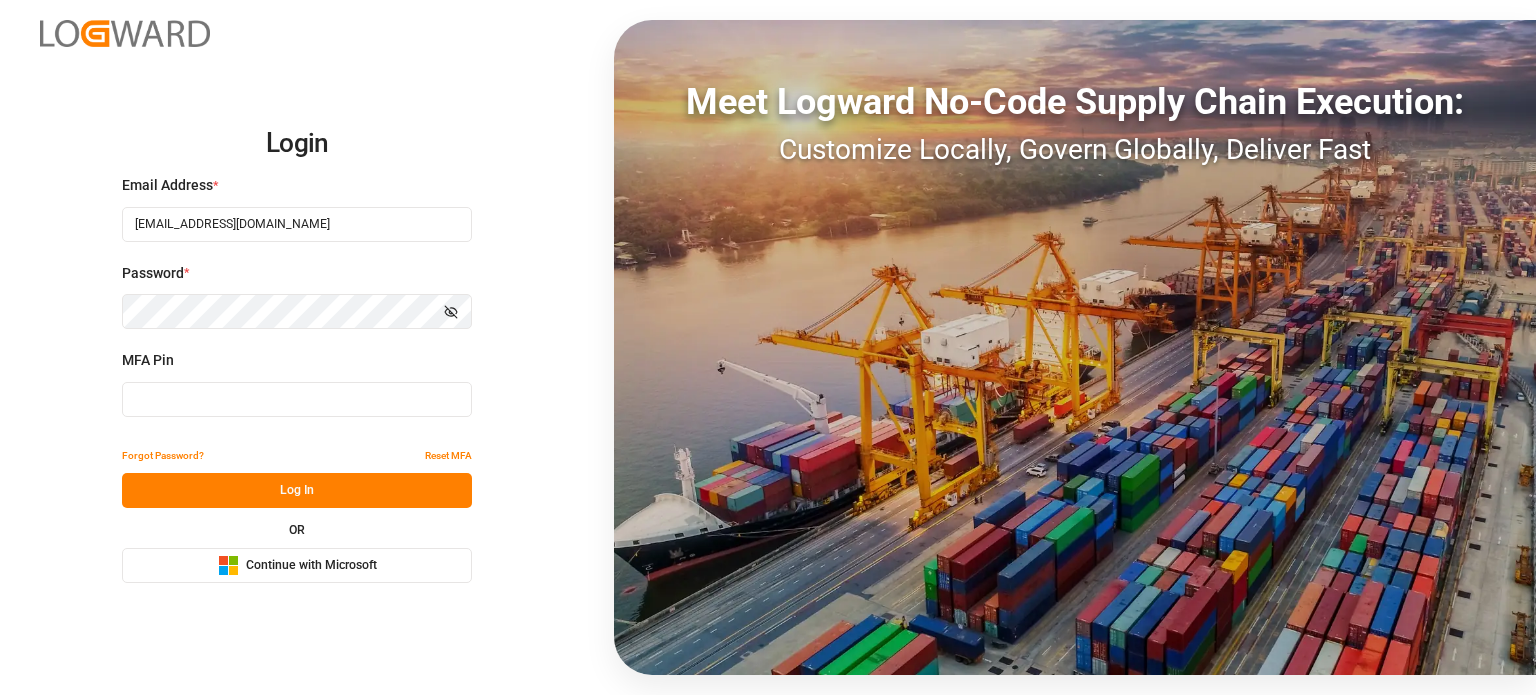 click at bounding box center [297, 399] 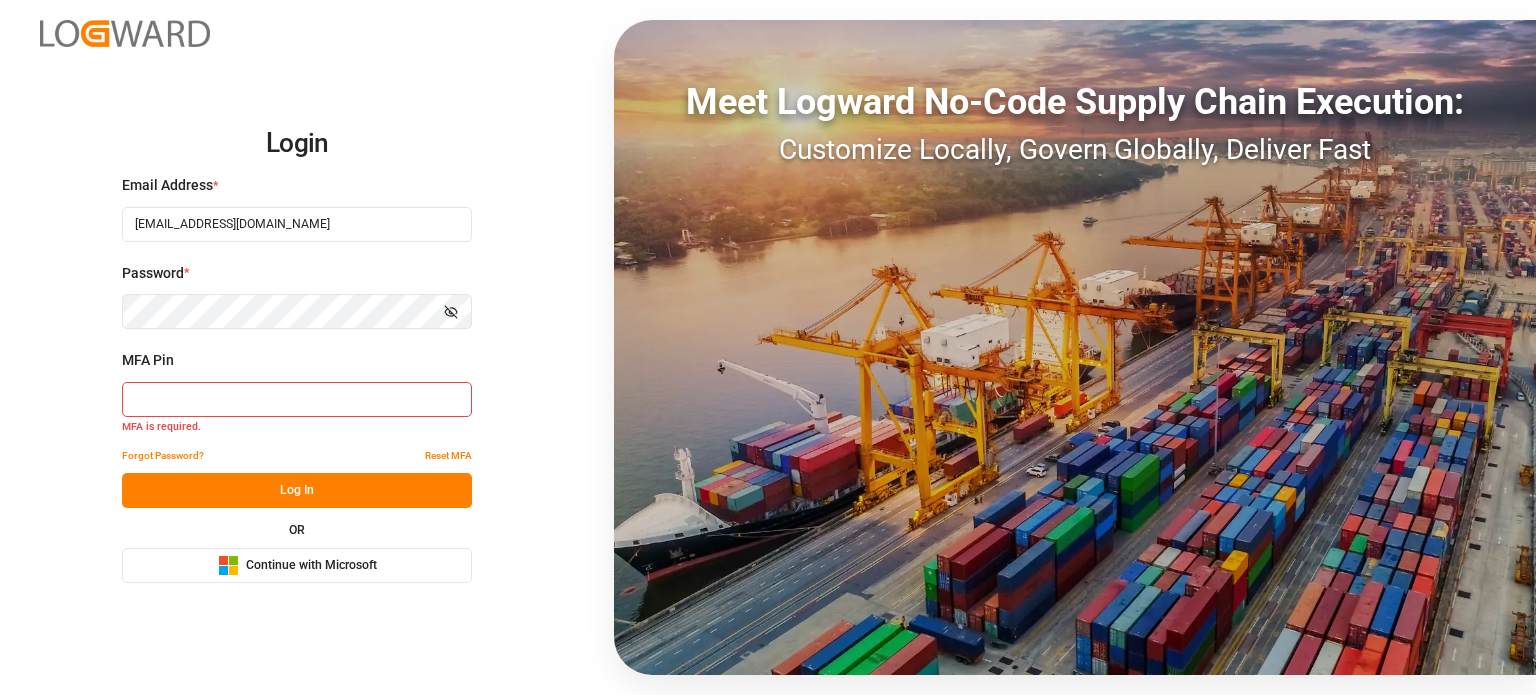 click at bounding box center (297, 399) 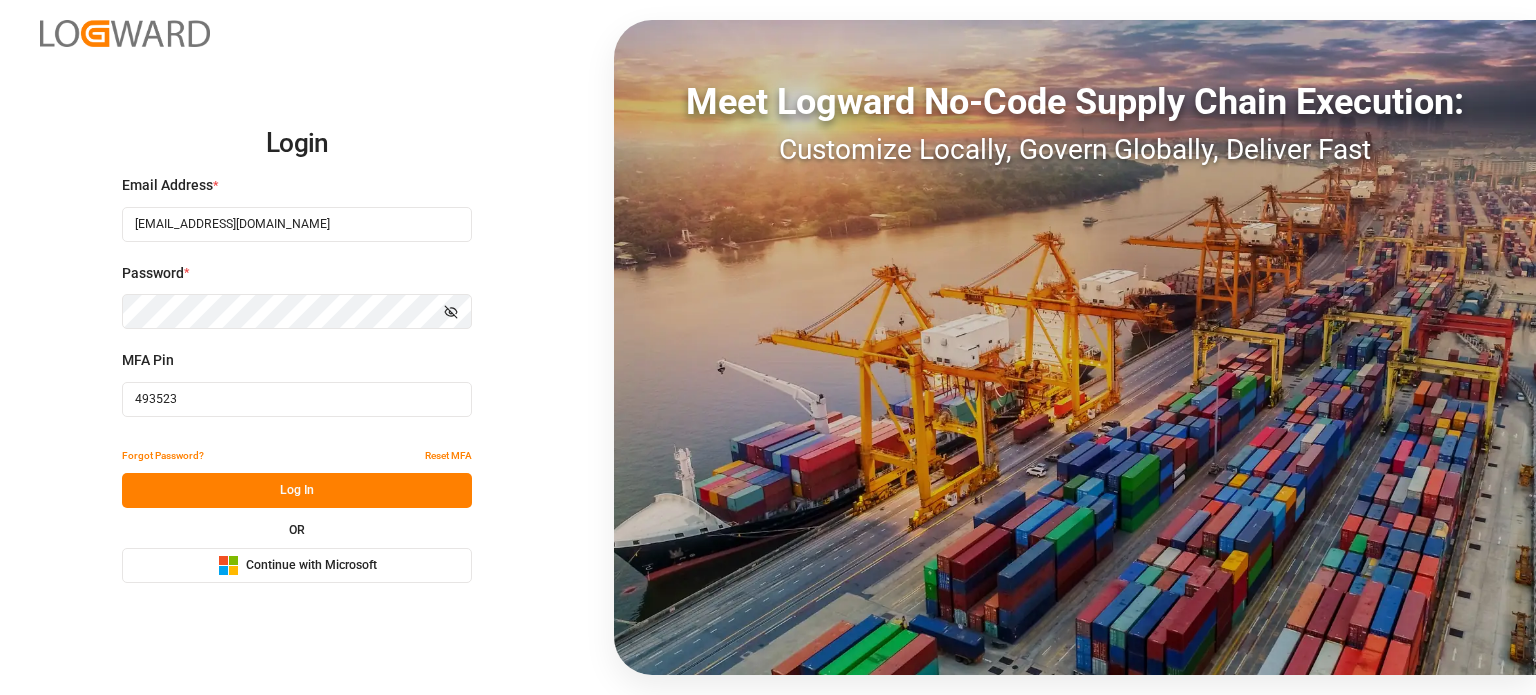 type on "493523" 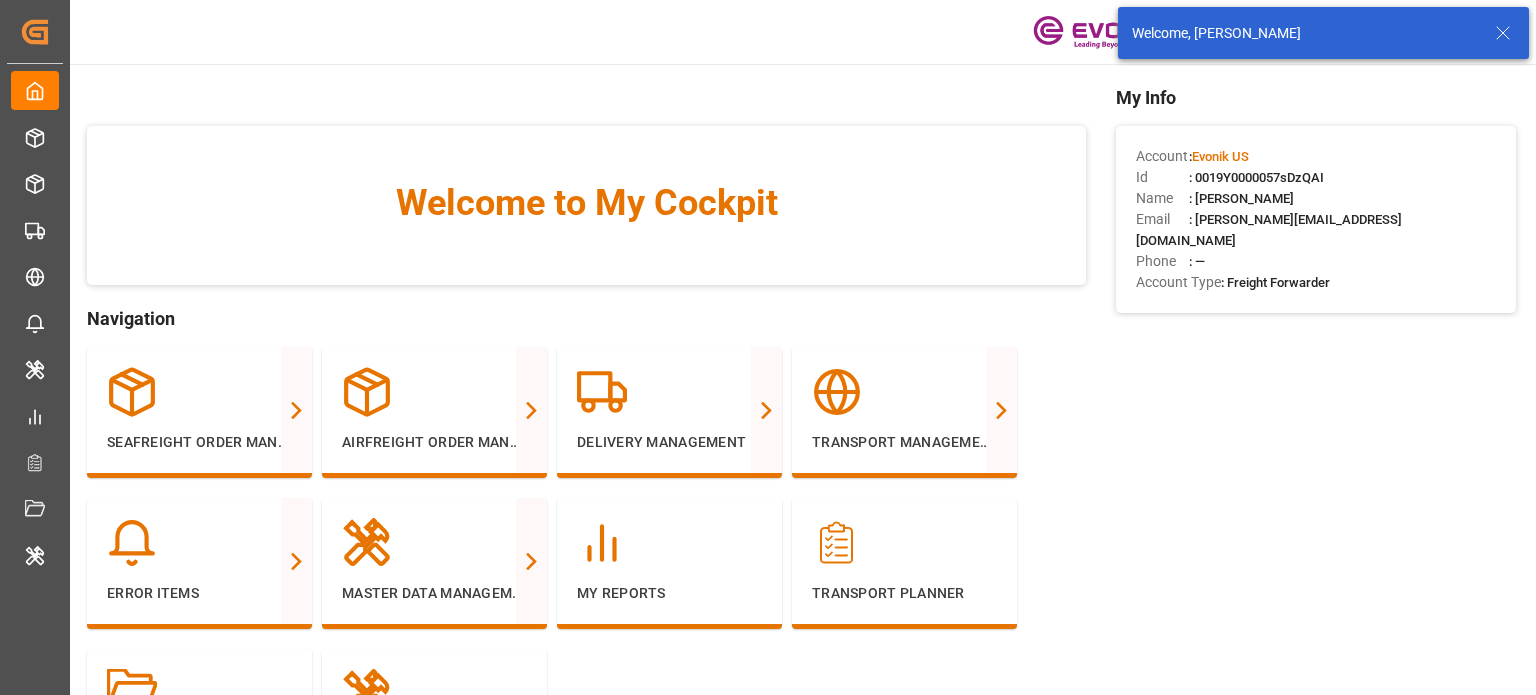 click 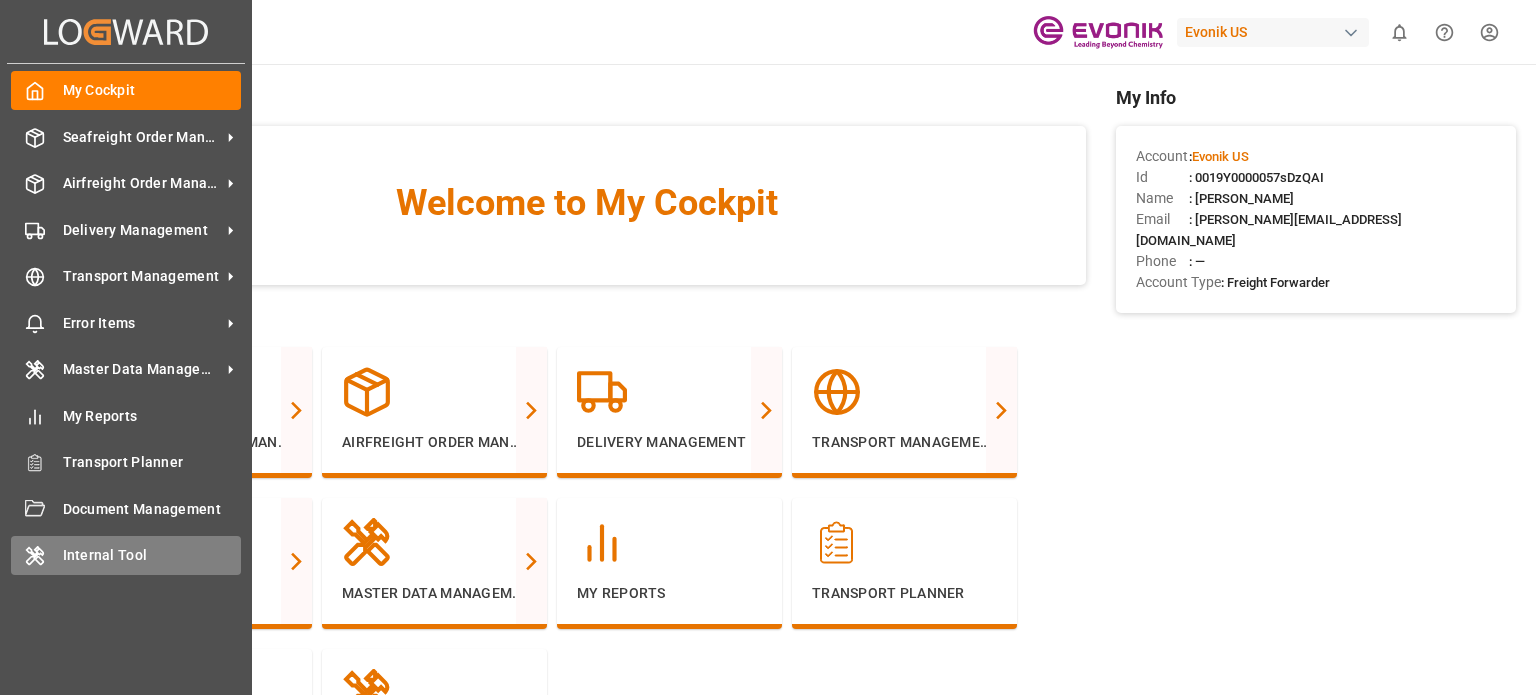 click on "Internal Tool Internal Tool" at bounding box center (126, 555) 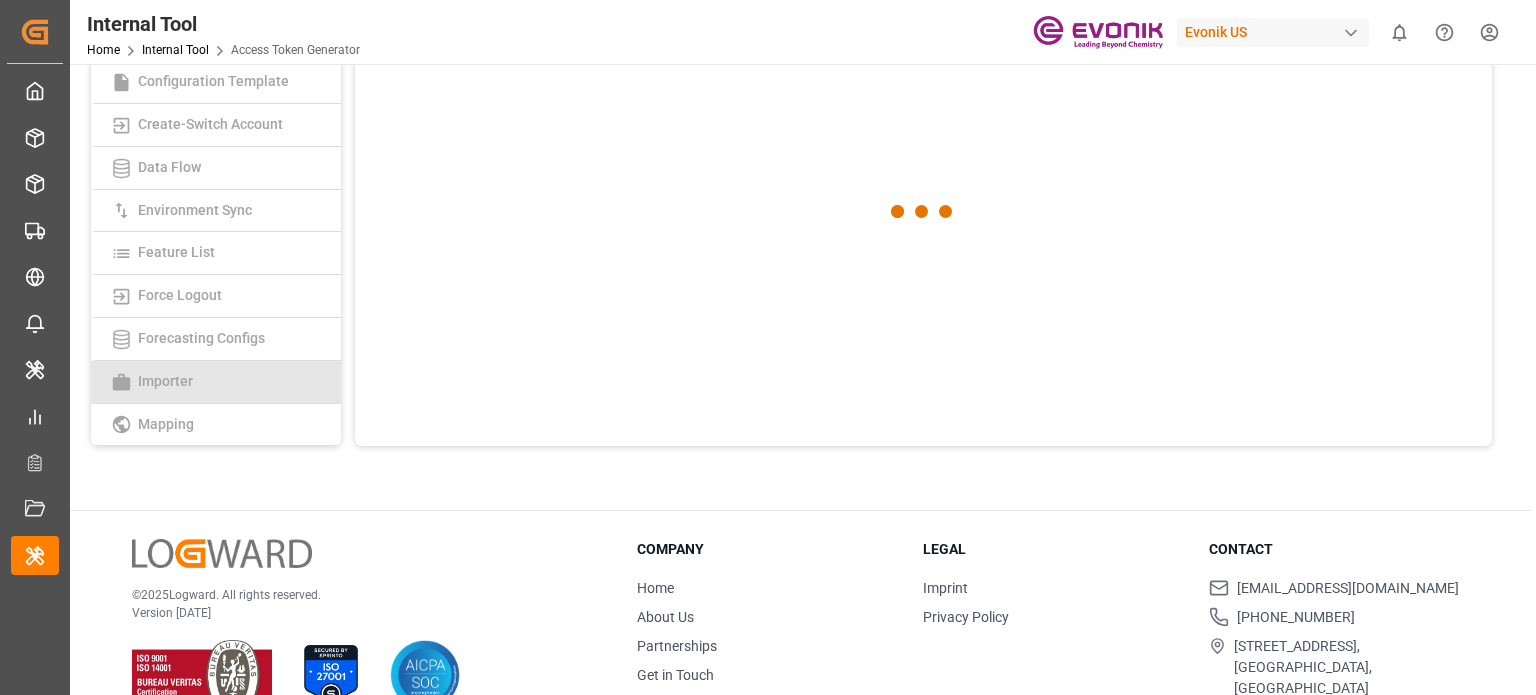 scroll, scrollTop: 230, scrollLeft: 0, axis: vertical 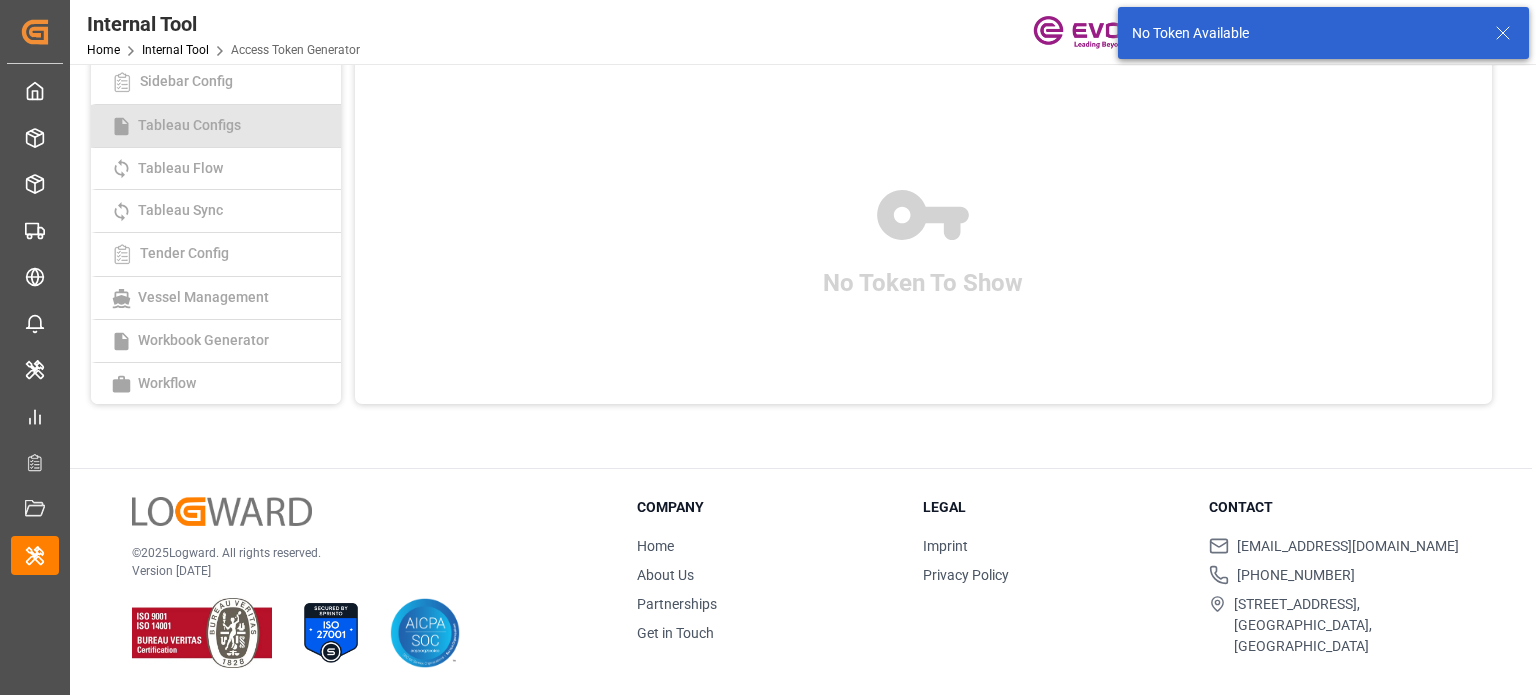 click on "Tableau Configs" at bounding box center [189, 125] 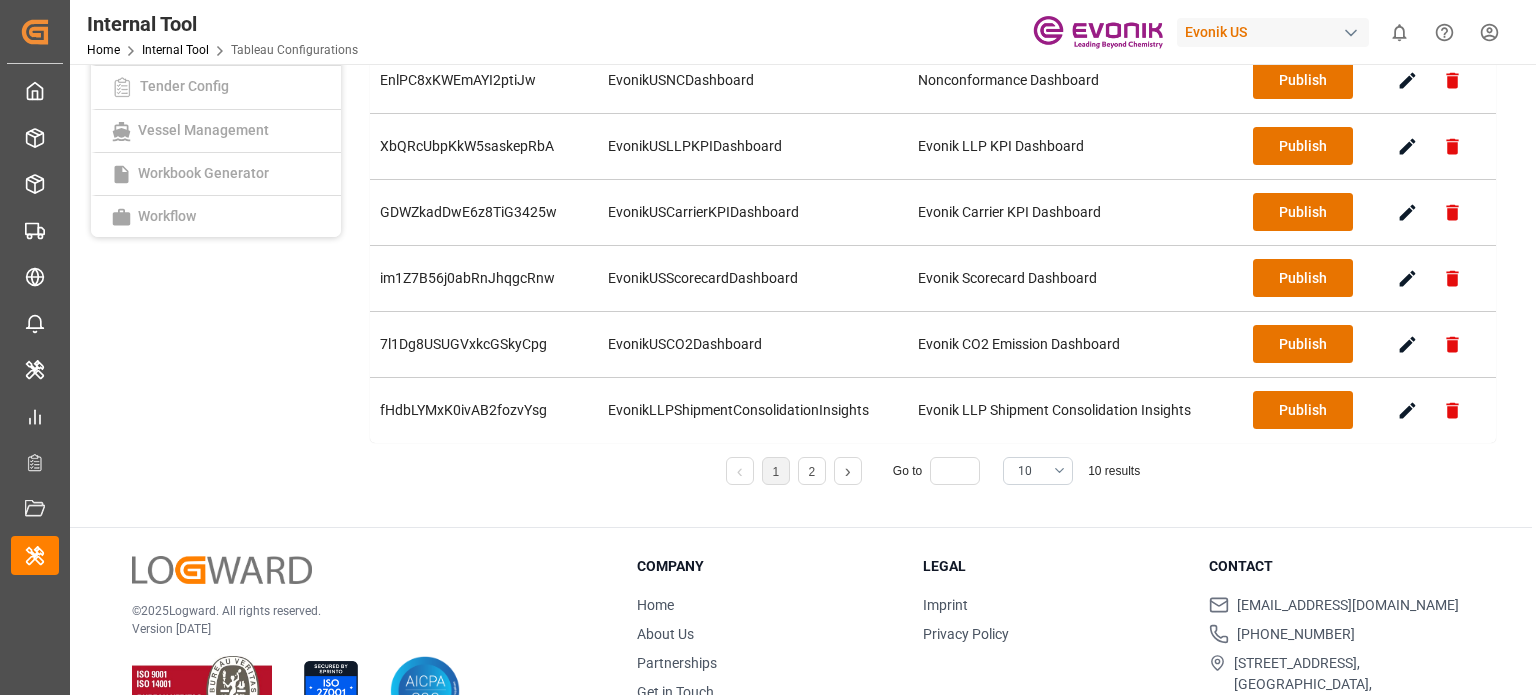 scroll, scrollTop: 400, scrollLeft: 0, axis: vertical 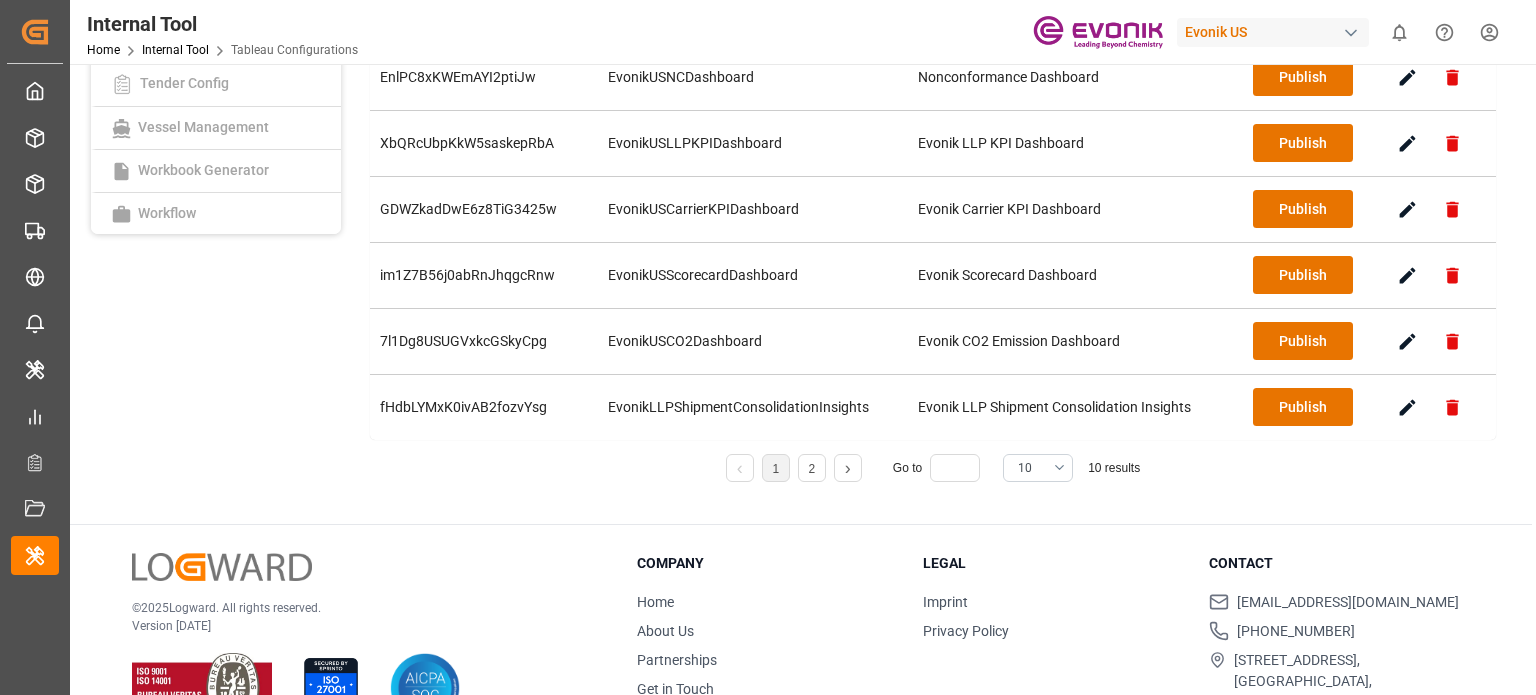 click 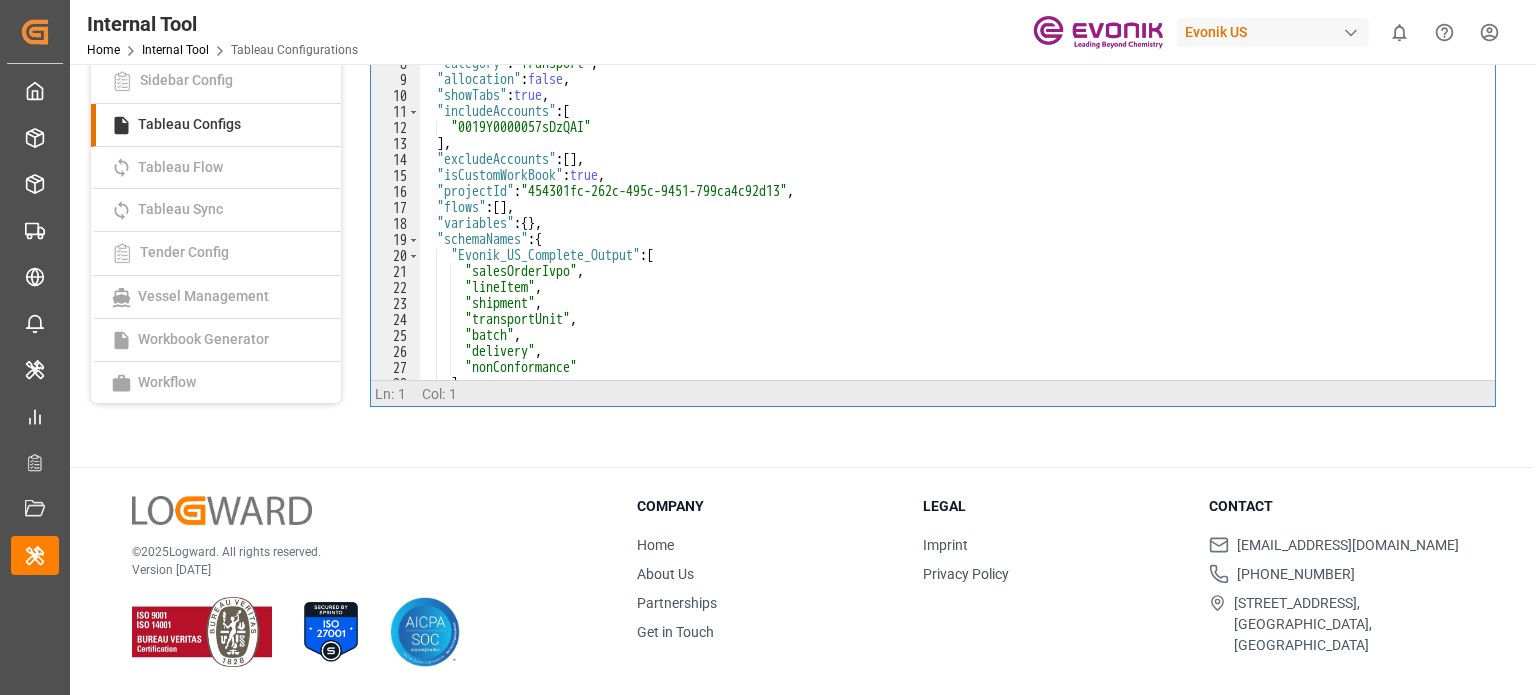 scroll, scrollTop: 230, scrollLeft: 0, axis: vertical 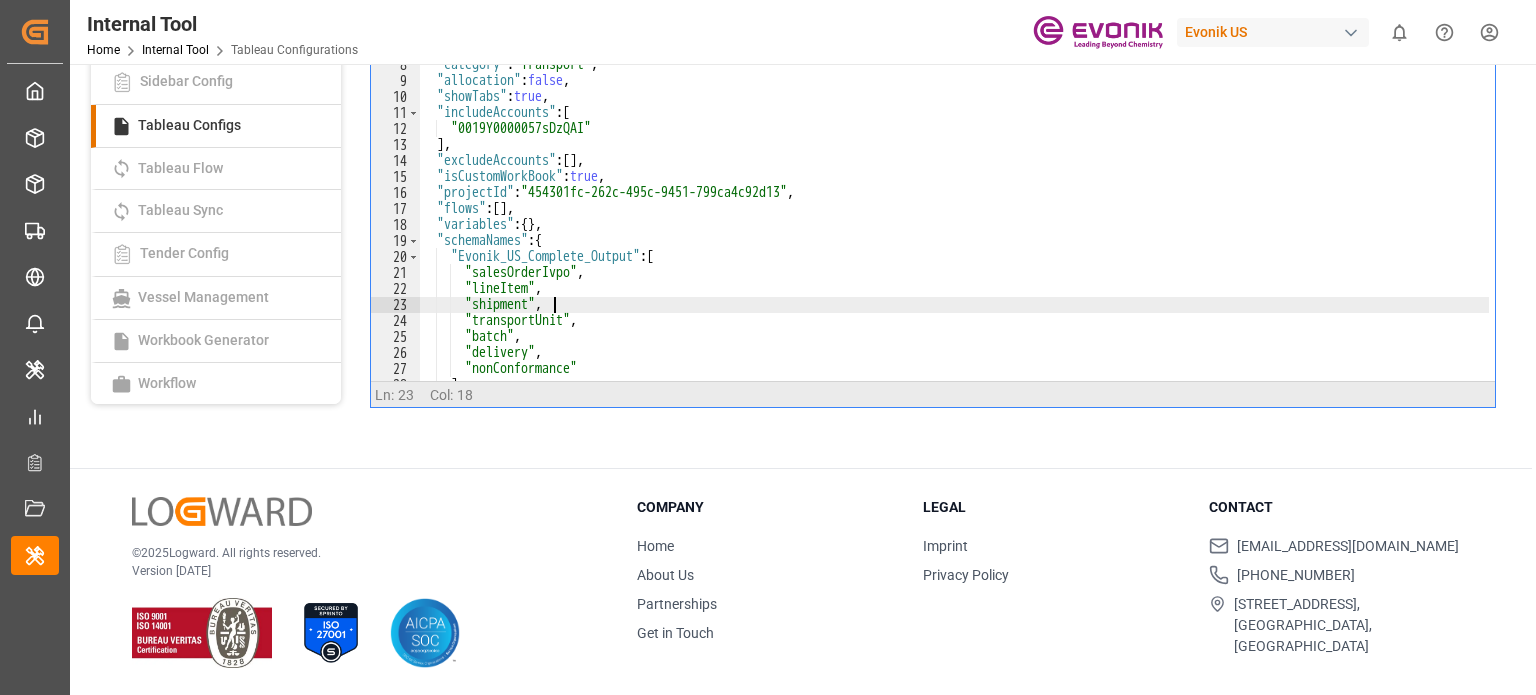 click on "{    "configId" :  "fHdbLYMxK0ivAB2fozvYsg" ,    "configName" :  "EvonikLLPShipmentConsolidationInsights" ,    "workbookName" :  "Evonik LLP Shipment Consolidation Insights" ,    "workbookDisplayName" :  "Evonik LLP Shipment Consolidation Insights" ,    "path" :  "WorkBooks/ControlTower/evonik_llp_shipment_consolidation_insights_prod.twb" ,    "aliasFilePath" : null ,    "category" :  "Transport" ,    "allocation" :  false ,    "showTabs" :  true ,    "includeAccounts" :  [       "0019Y0000057sDzQAI"    ] ,    "excludeAccounts" :  [ ] ,    "isCustomWorkBook" :  true ,    "projectId" :  "454301fc-262c-495c-9451-799ca4c92d13" ,    "flows" :  [ ] ,    "variables" :  { } ,    "schemaNames" :  {       "Evonik_US_Complete_Output" :  [          "salesOrderIvpo" ,          "lineItem" ,          "shipment" ,          "transportUnit" ,          "batch" ,          "delivery" ,          "nonConformance"       ]    } ," at bounding box center [954, 179] 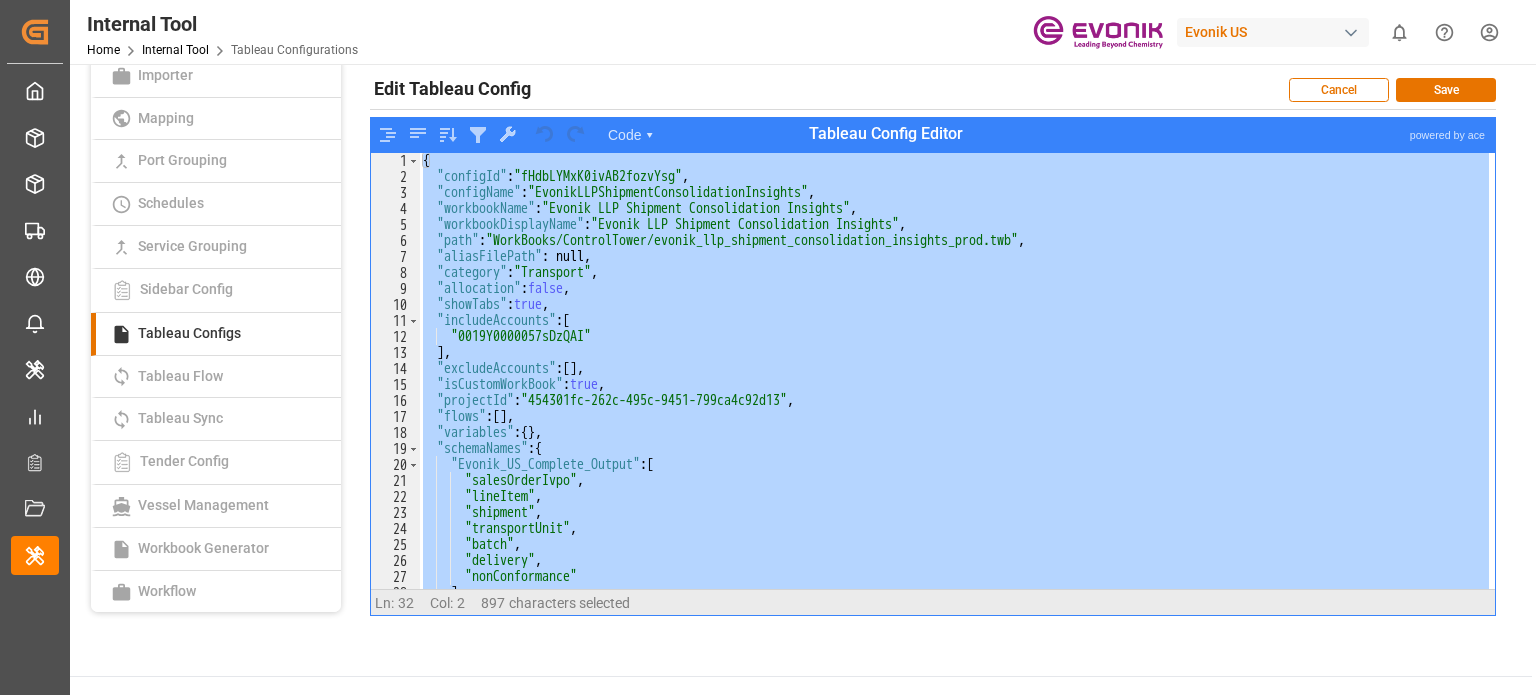 scroll, scrollTop: 0, scrollLeft: 0, axis: both 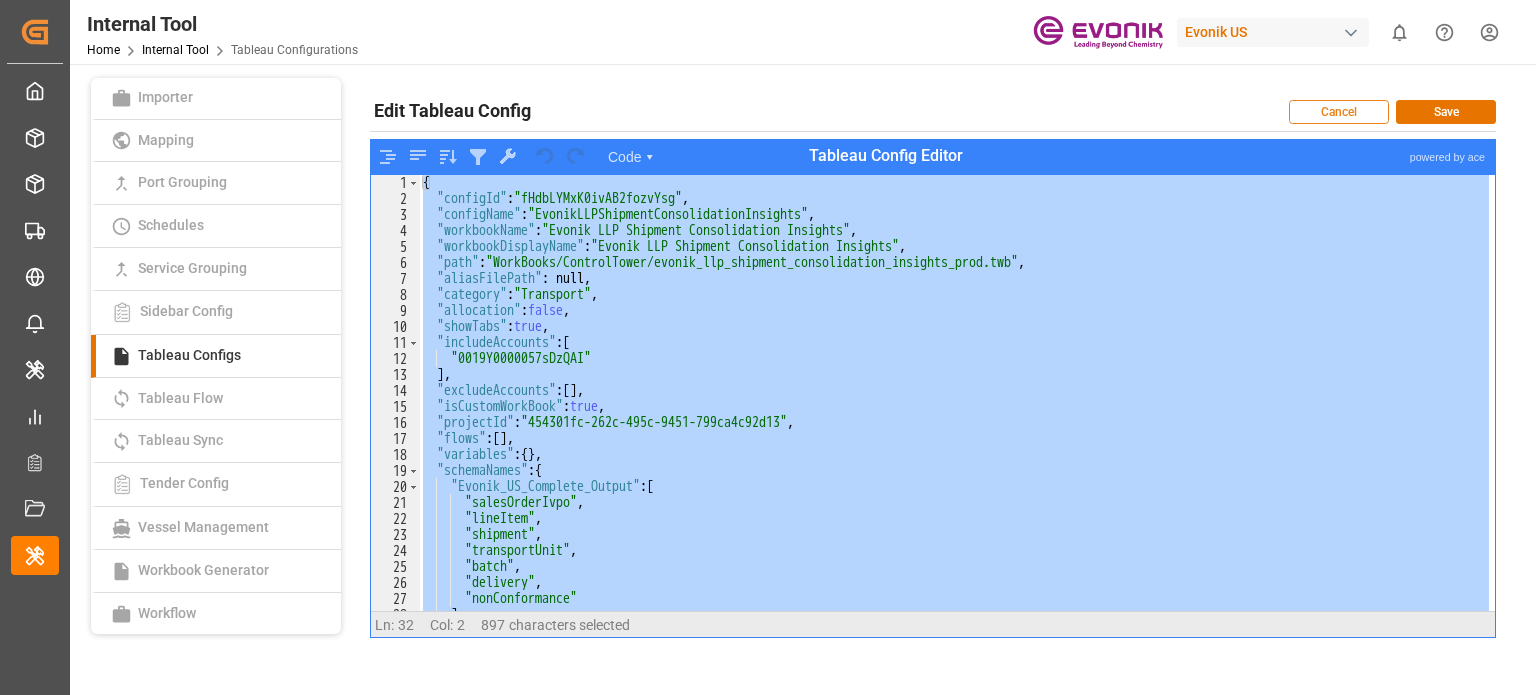click on "Cancel" at bounding box center (1339, 112) 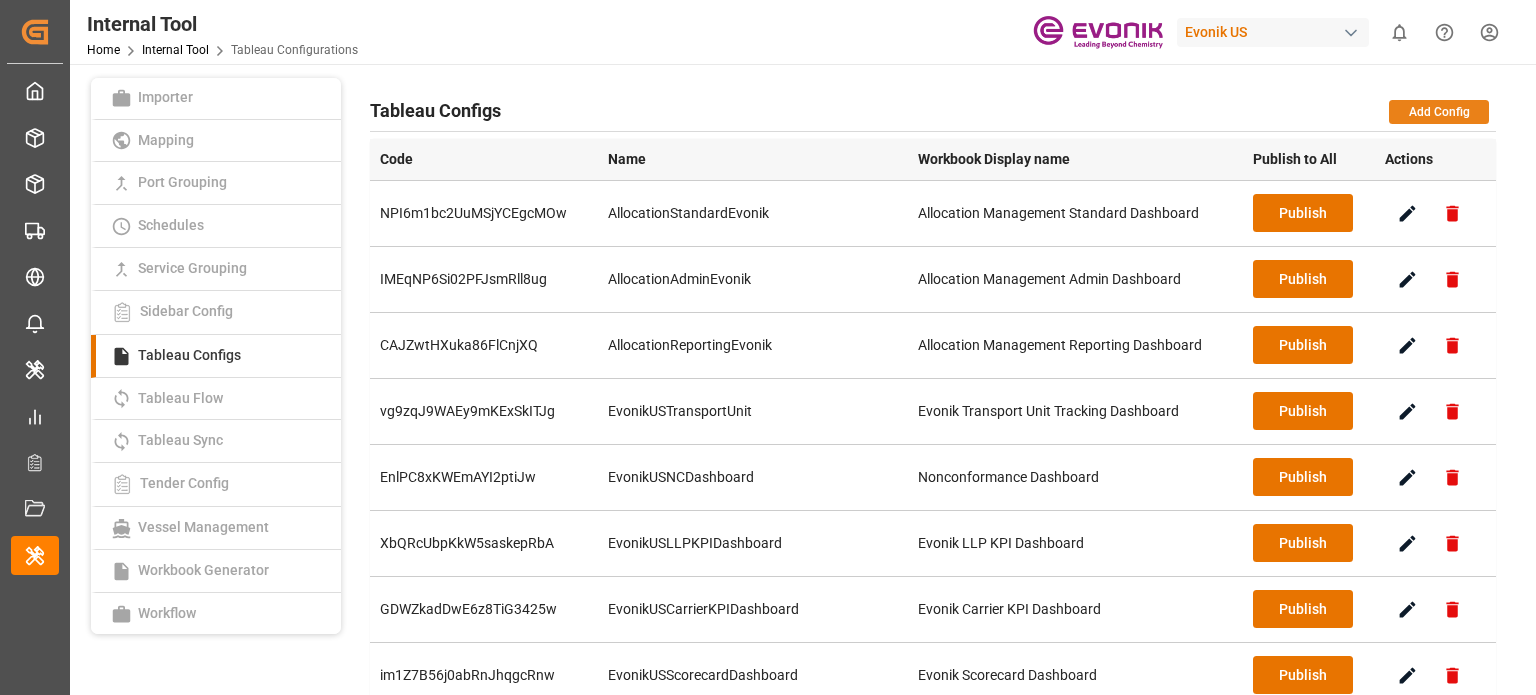 click on "Add Config" at bounding box center (1439, 112) 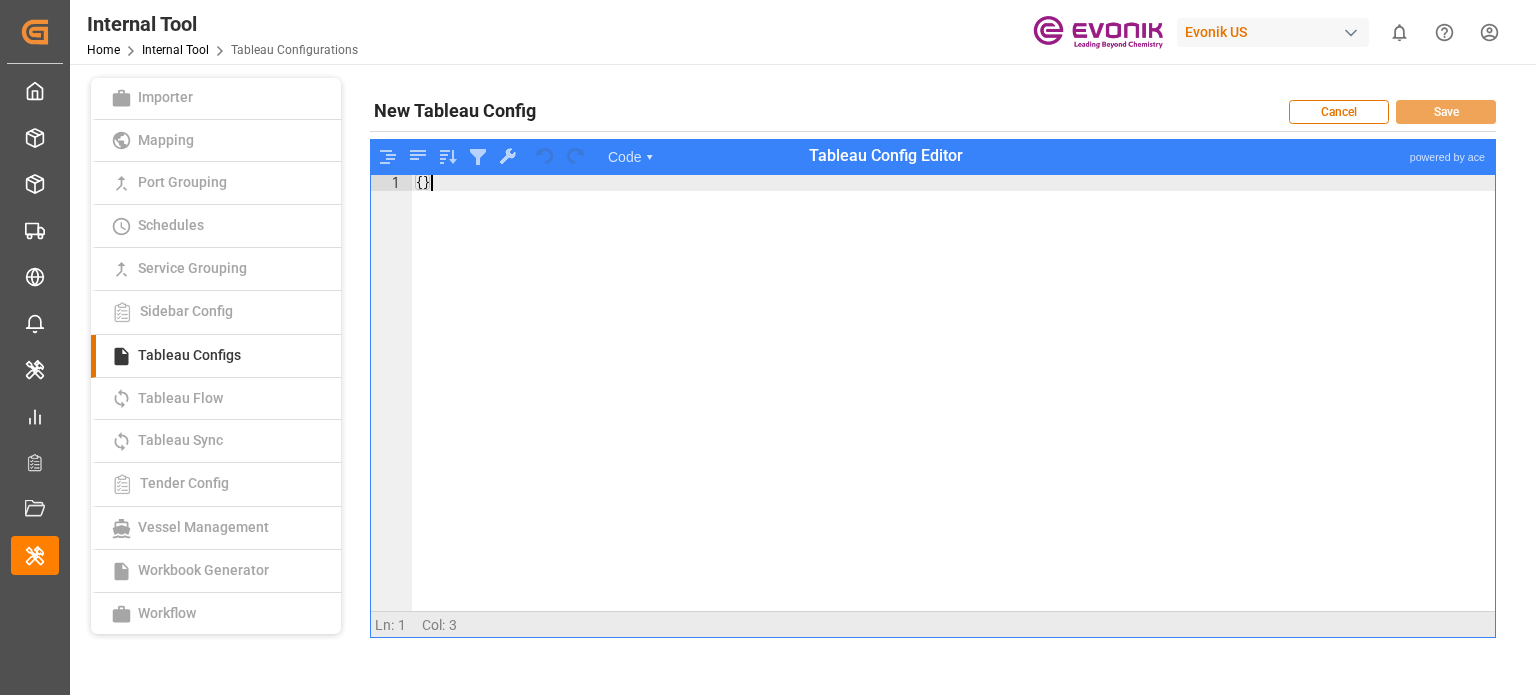 click on "{ }" at bounding box center [953, 409] 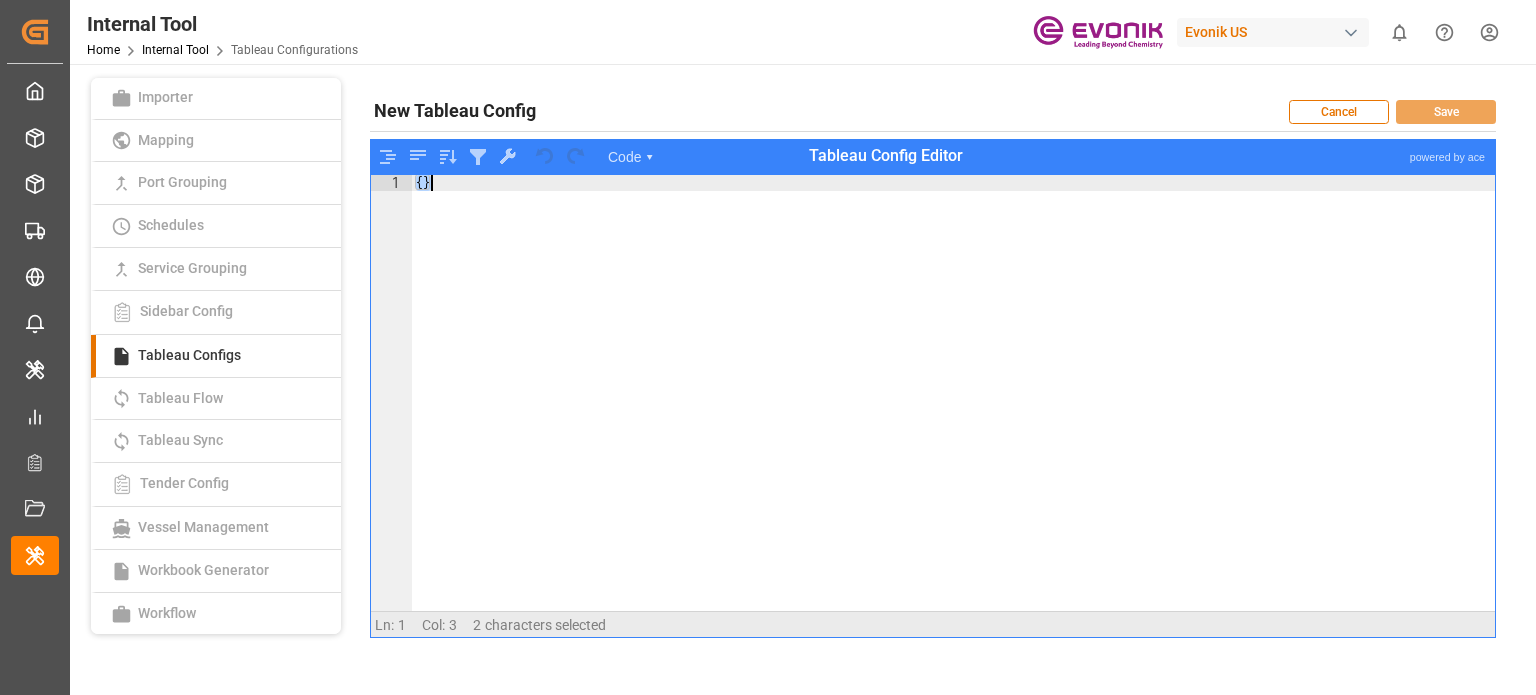 paste 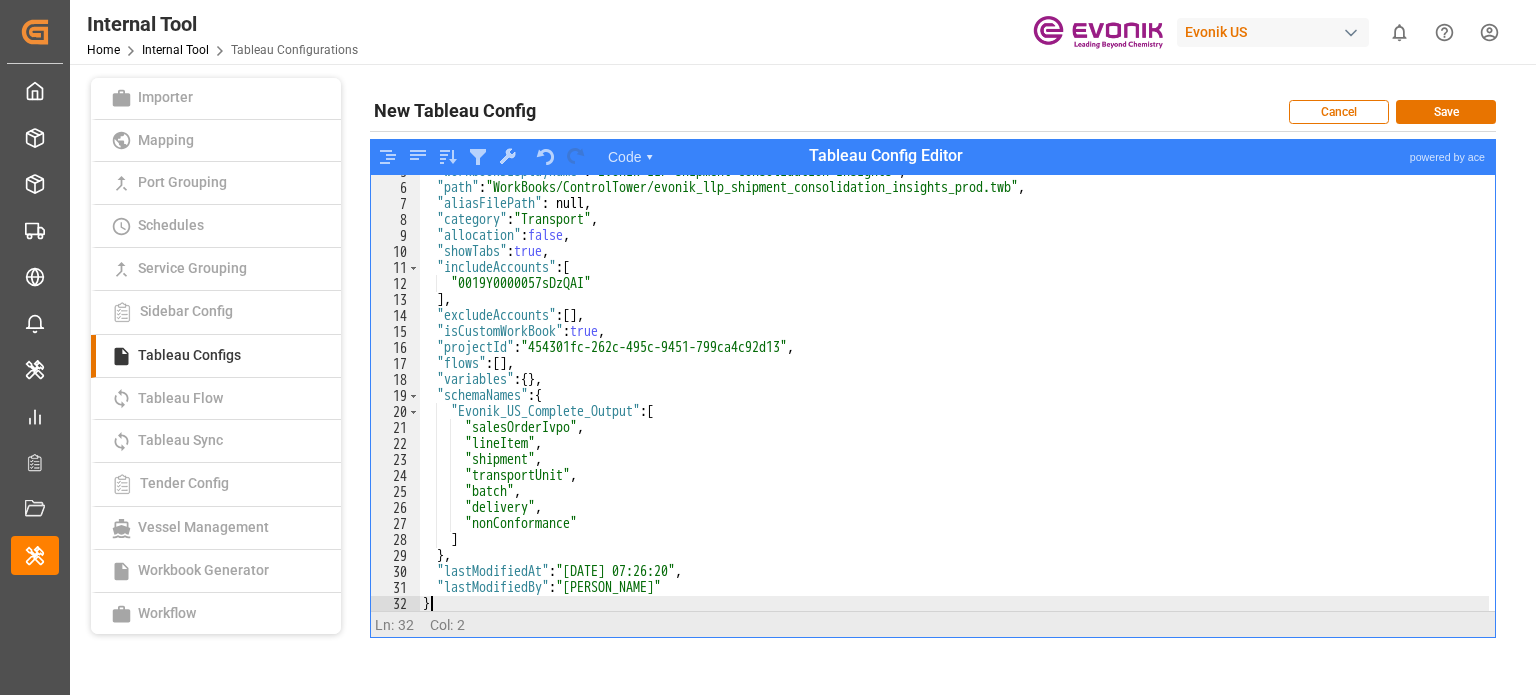 scroll, scrollTop: 75, scrollLeft: 0, axis: vertical 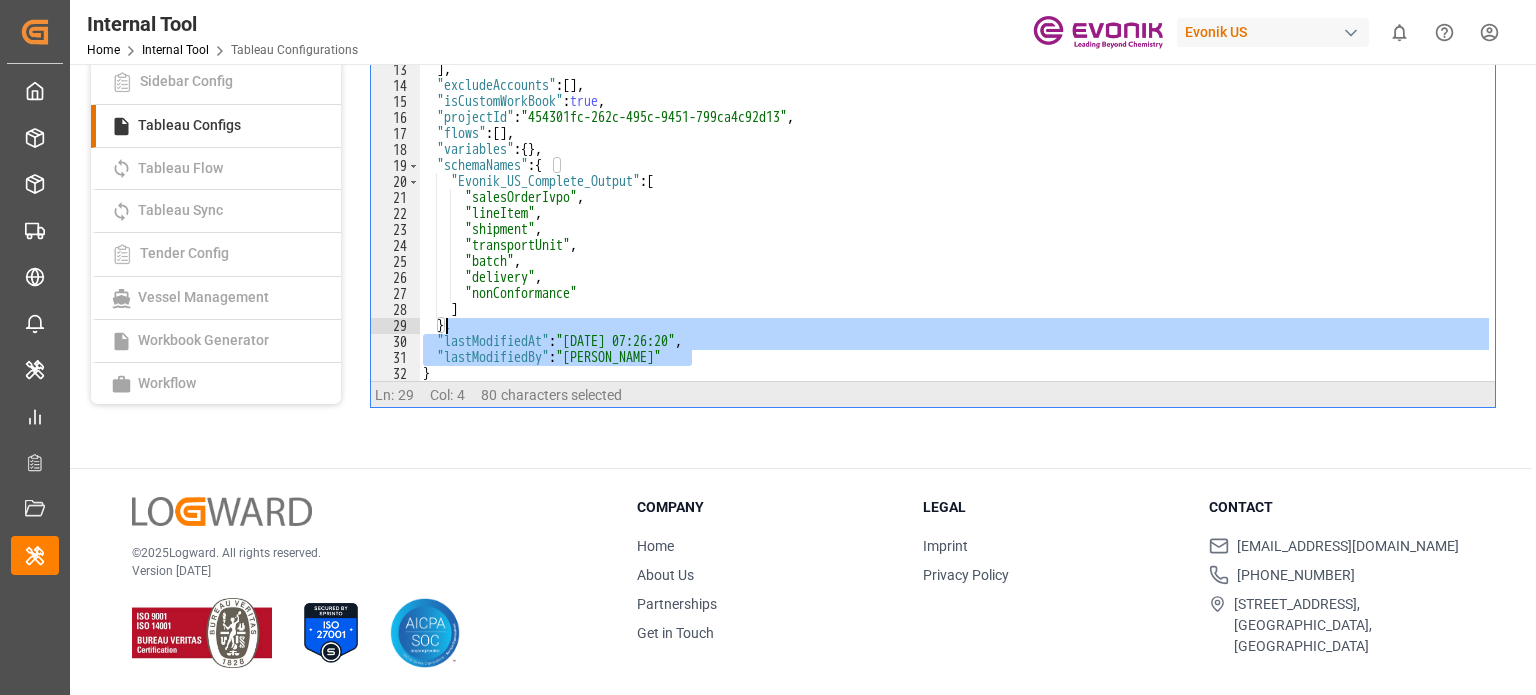 drag, startPoint x: 514, startPoint y: 343, endPoint x: 447, endPoint y: 328, distance: 68.65858 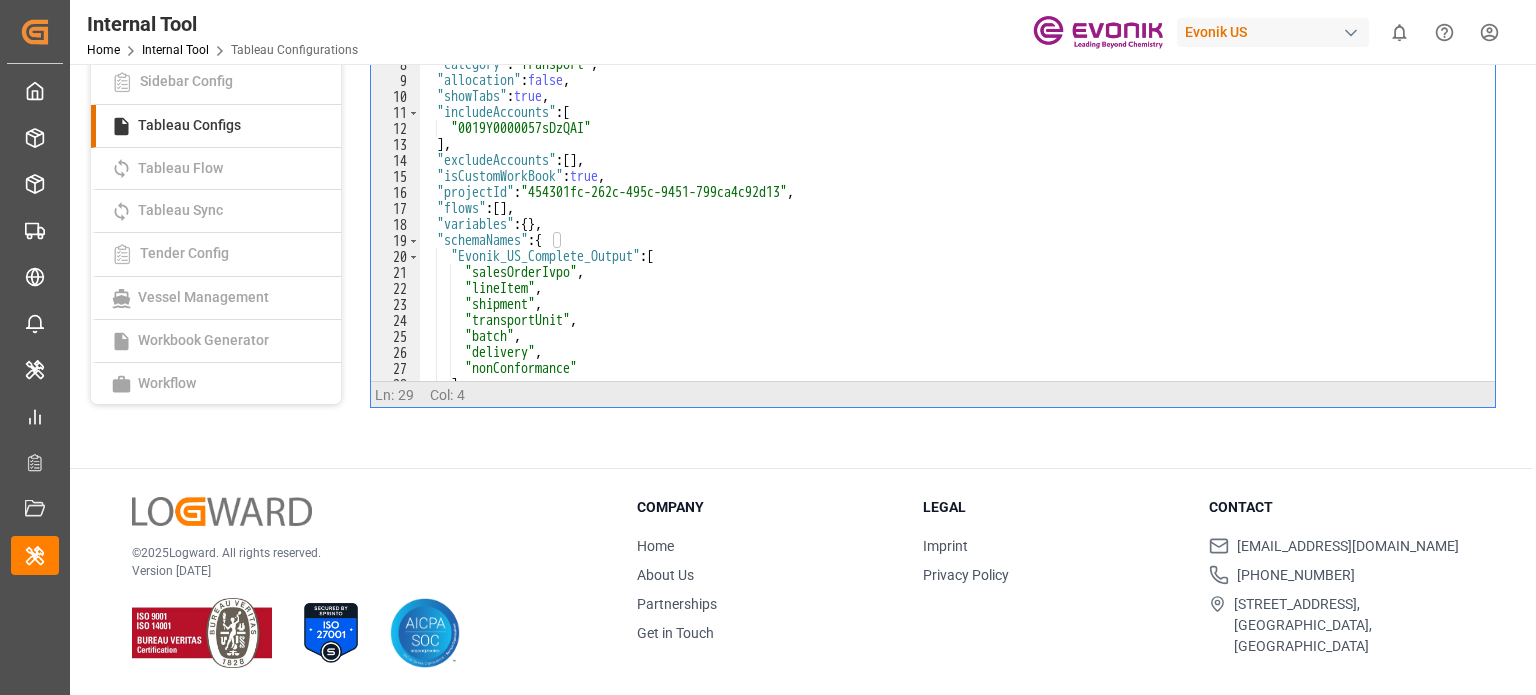 scroll, scrollTop: 0, scrollLeft: 0, axis: both 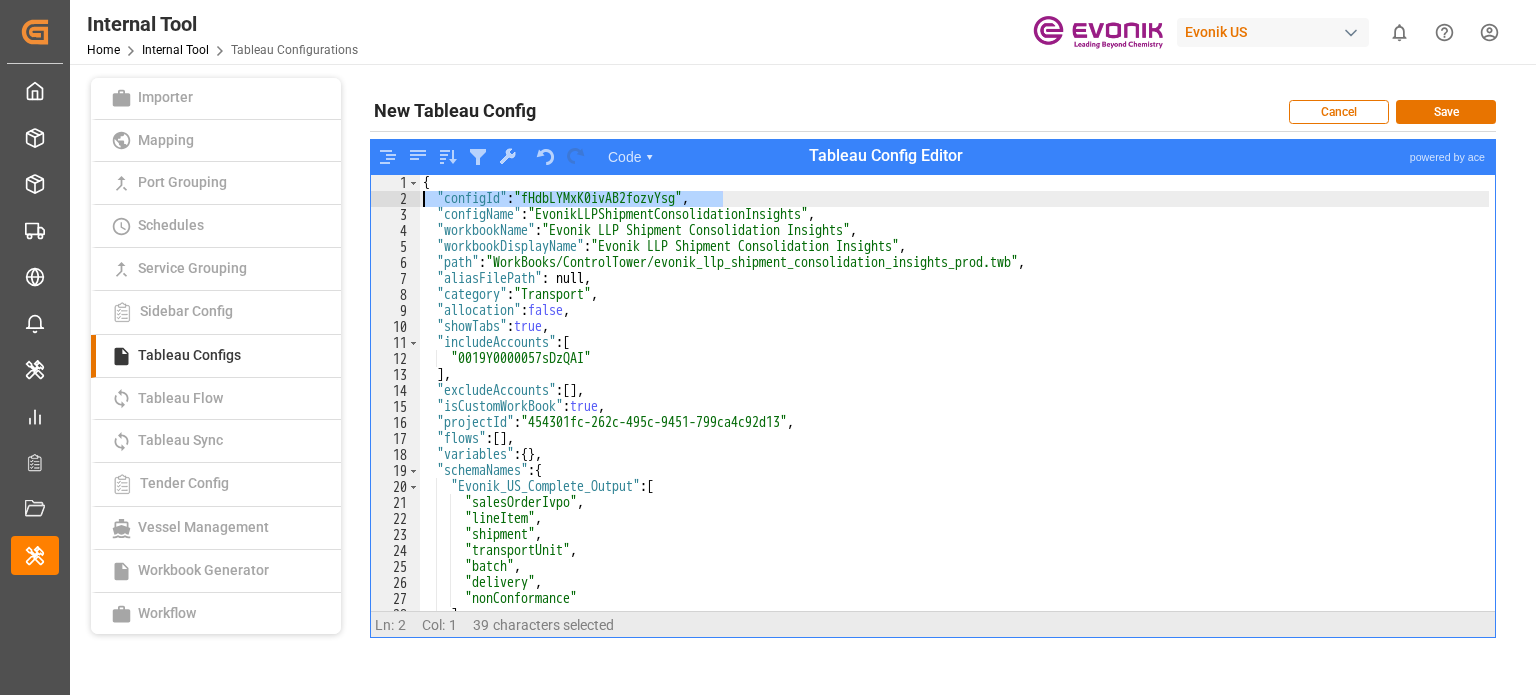 drag, startPoint x: 749, startPoint y: 198, endPoint x: 375, endPoint y: 203, distance: 374.03342 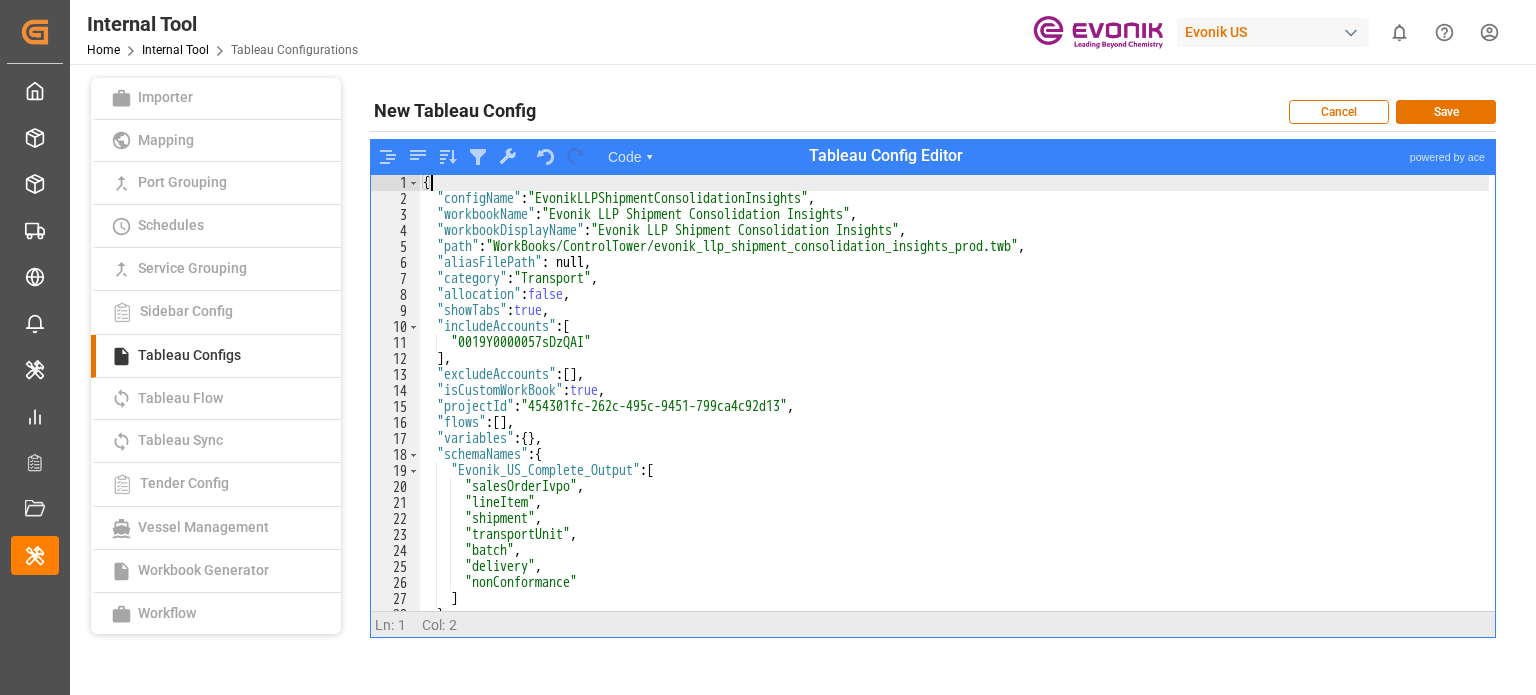 click on "{    "configName" :  "EvonikLLPShipmentConsolidationInsights" ,    "workbookName" :  "Evonik LLP Shipment Consolidation Insights" ,    "workbookDisplayName" :  "Evonik LLP Shipment Consolidation Insights" ,    "path" :  "WorkBooks/ControlTower/evonik_llp_shipment_consolidation_insights_prod.twb" ,    "aliasFilePath" : null ,    "category" :  "Transport" ,    "allocation" :  false ,    "showTabs" :  true ,    "includeAccounts" :  [       "0019Y0000057sDzQAI"    ] ,    "excludeAccounts" :  [ ] ,    "isCustomWorkBook" :  true ,    "projectId" :  "454301fc-262c-495c-9451-799ca4c92d13" ,    "flows" :  [ ] ,    "variables" :  { } ,    "schemaNames" :  {       "Evonik_US_Complete_Output" :  [          "salesOrderIvpo" ,          "lineItem" ,          "shipment" ,          "transportUnit" ,          "batch" ,          "delivery" ,          "nonConformance"       ]    } }" at bounding box center (954, 409) 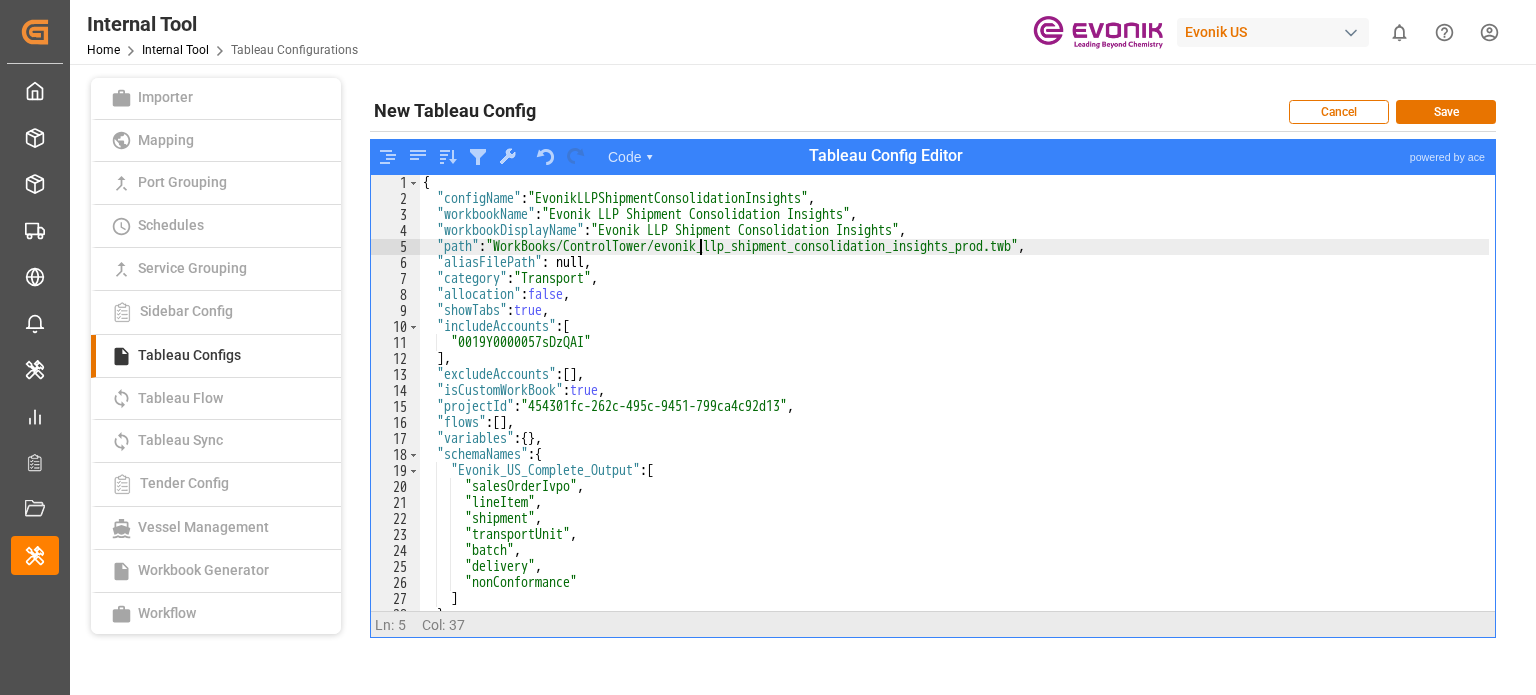 click on "{    "configName" :  "EvonikLLPShipmentConsolidationInsights" ,    "workbookName" :  "Evonik LLP Shipment Consolidation Insights" ,    "workbookDisplayName" :  "Evonik LLP Shipment Consolidation Insights" ,    "path" :  "WorkBooks/ControlTower/evonik_llp_shipment_consolidation_insights_prod.twb" ,    "aliasFilePath" : null ,    "category" :  "Transport" ,    "allocation" :  false ,    "showTabs" :  true ,    "includeAccounts" :  [       "0019Y0000057sDzQAI"    ] ,    "excludeAccounts" :  [ ] ,    "isCustomWorkBook" :  true ,    "projectId" :  "454301fc-262c-495c-9451-799ca4c92d13" ,    "flows" :  [ ] ,    "variables" :  { } ,    "schemaNames" :  {       "Evonik_US_Complete_Output" :  [          "salesOrderIvpo" ,          "lineItem" ,          "shipment" ,          "transportUnit" ,          "batch" ,          "delivery" ,          "nonConformance"       ]    } }" at bounding box center [954, 409] 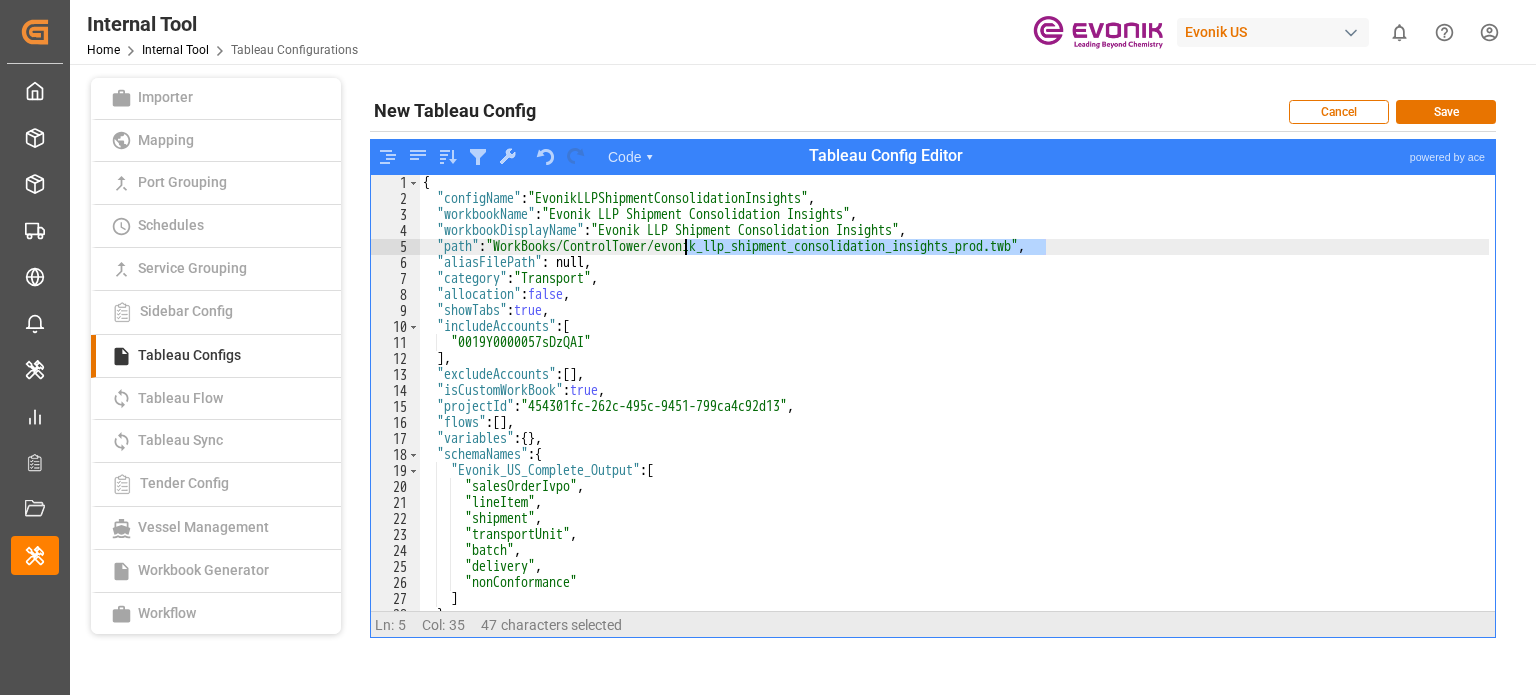 paste on "us_rolled_over_container_analysi" 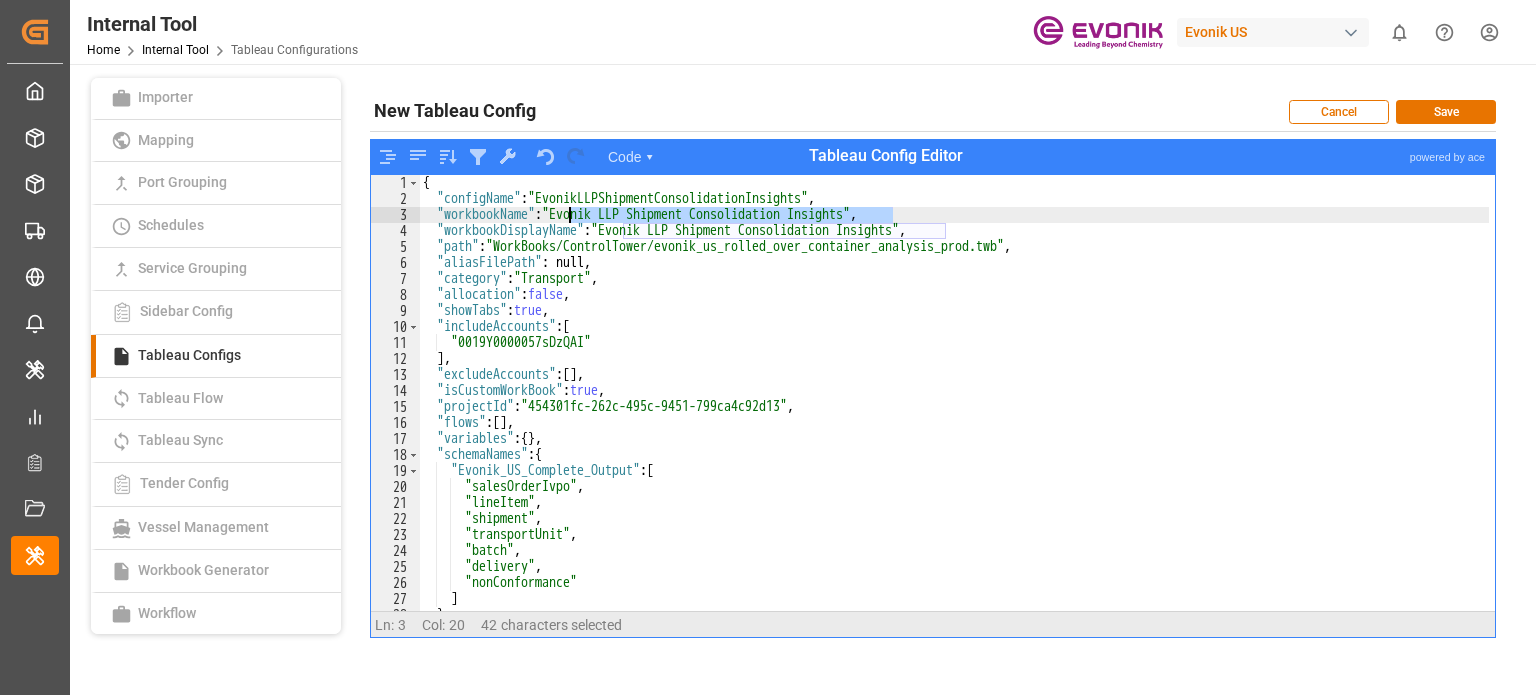 drag, startPoint x: 892, startPoint y: 215, endPoint x: 571, endPoint y: 218, distance: 321.014 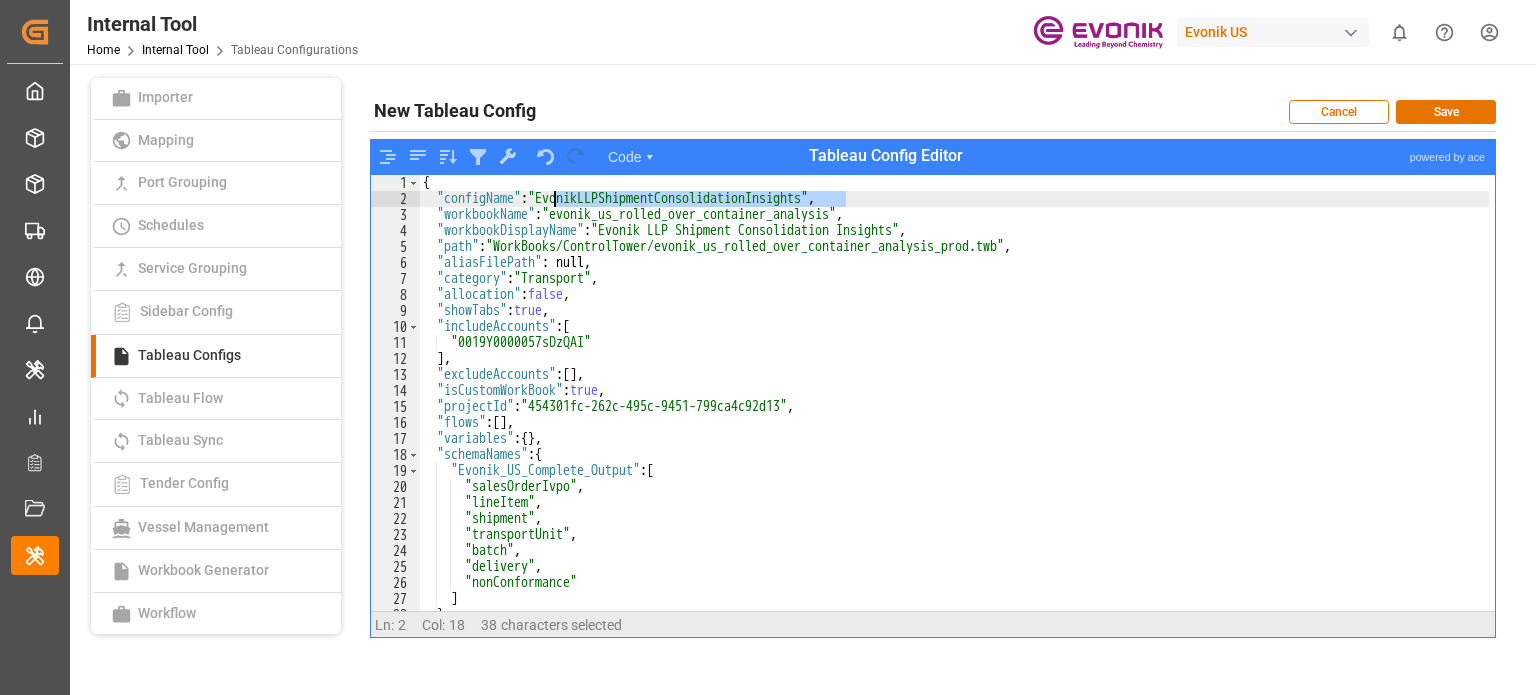 drag, startPoint x: 844, startPoint y: 196, endPoint x: 557, endPoint y: 197, distance: 287.00174 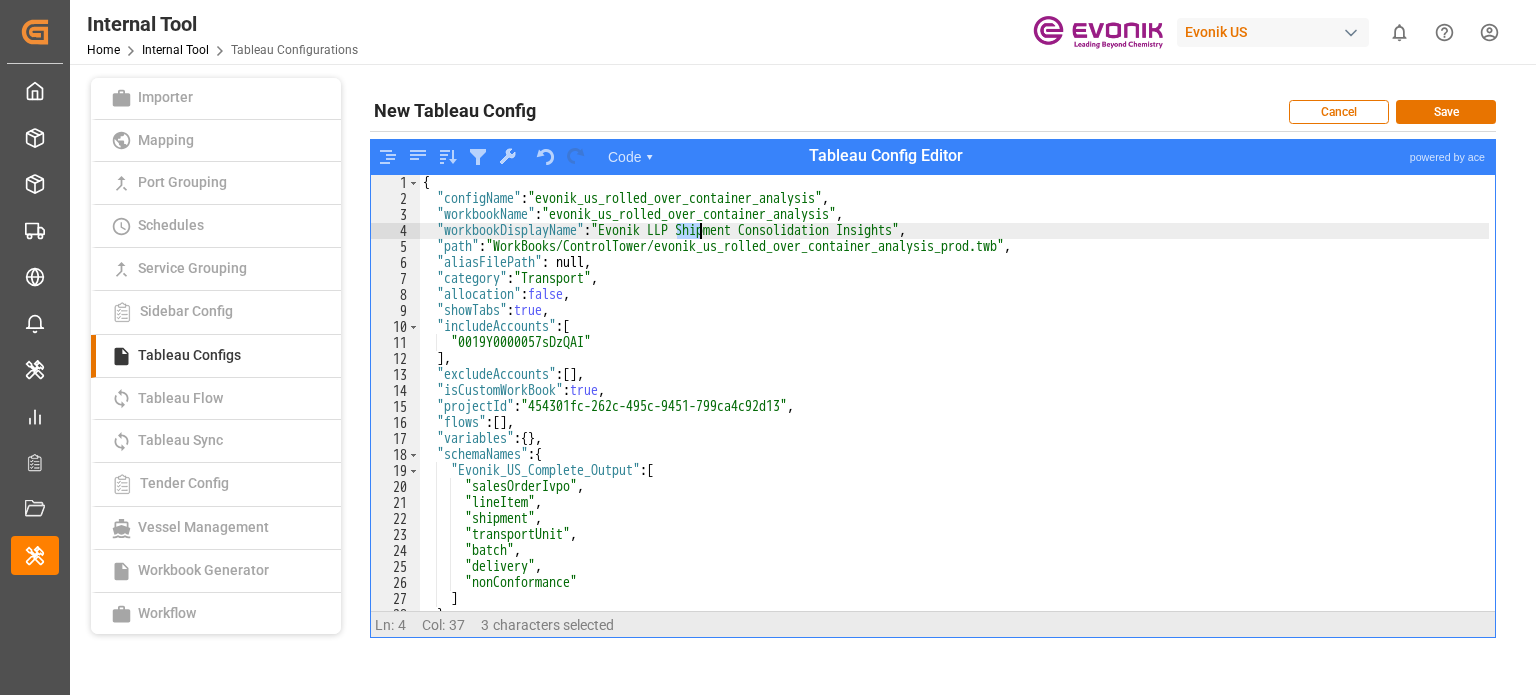 drag, startPoint x: 677, startPoint y: 229, endPoint x: 698, endPoint y: 230, distance: 21.023796 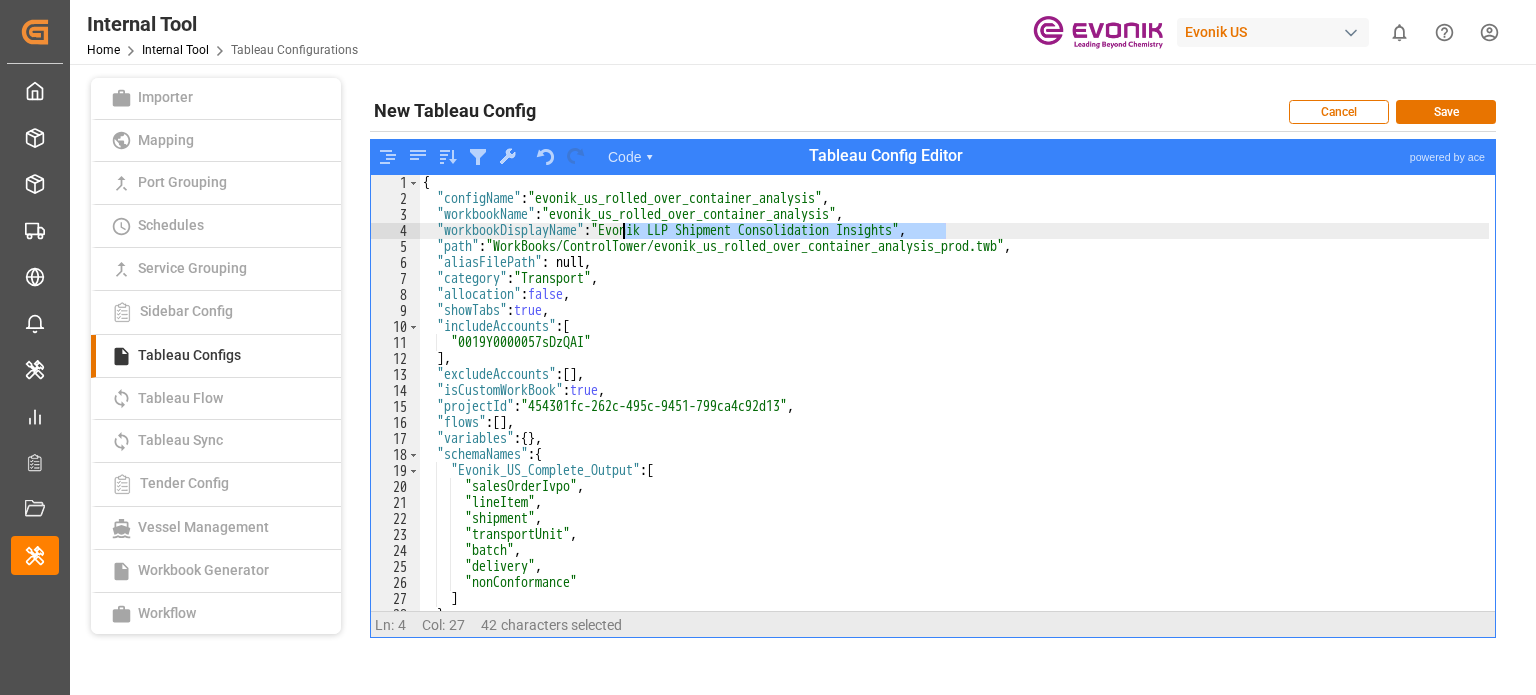 drag, startPoint x: 944, startPoint y: 230, endPoint x: 624, endPoint y: 231, distance: 320.00156 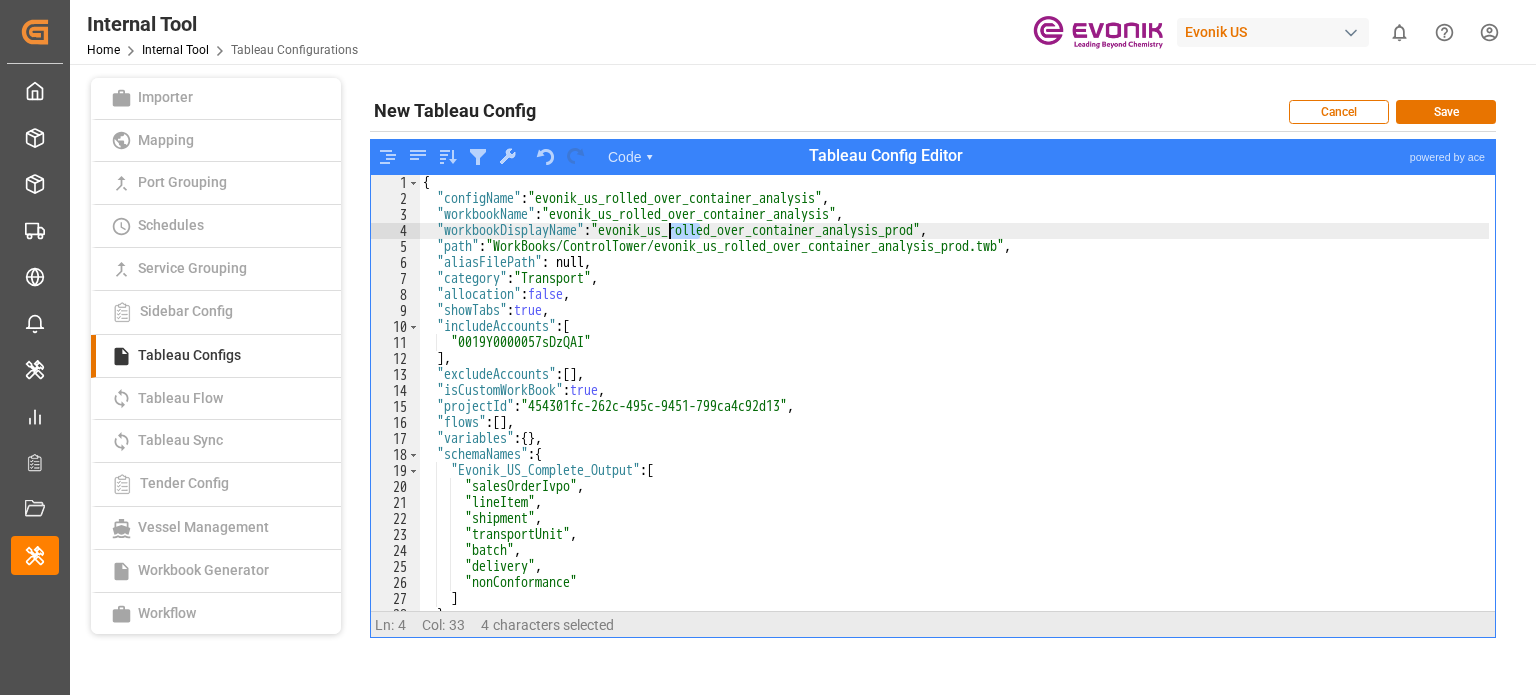 drag, startPoint x: 701, startPoint y: 231, endPoint x: 668, endPoint y: 231, distance: 33 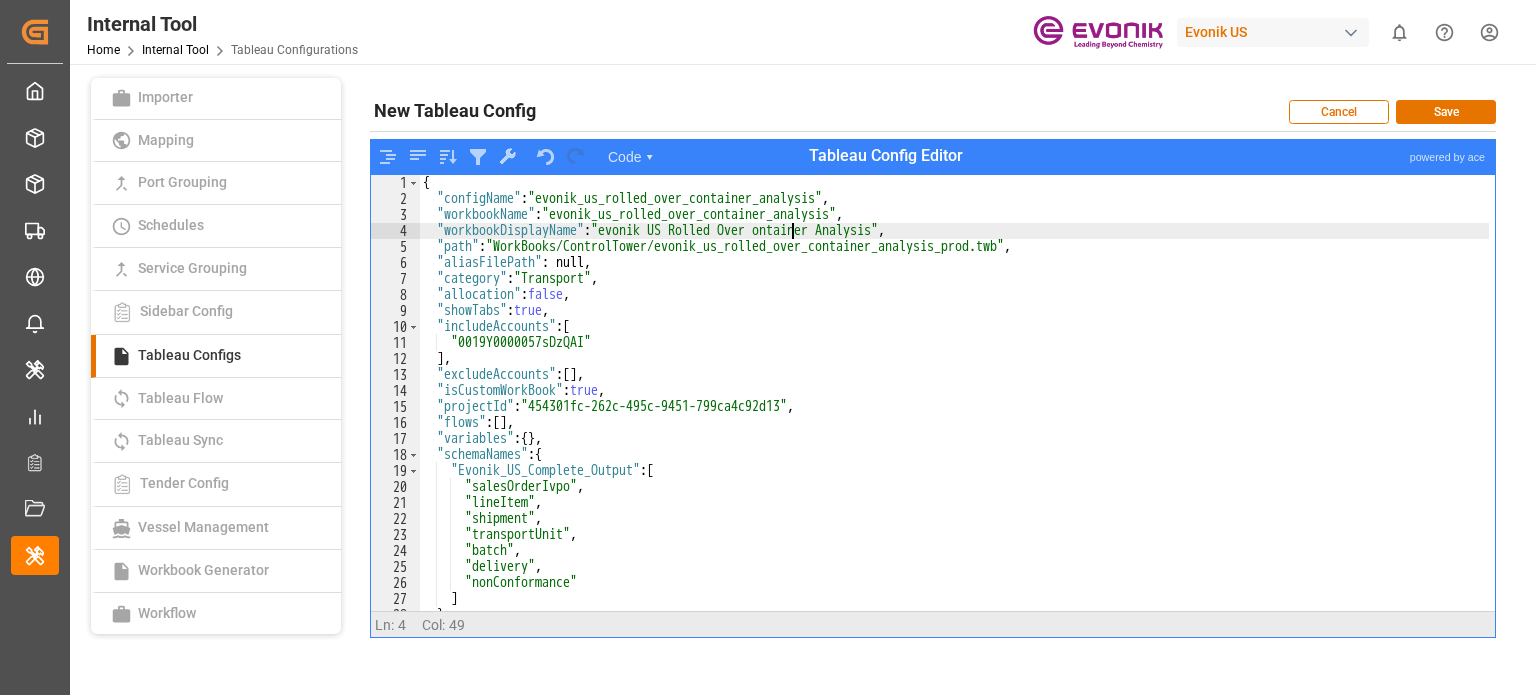 scroll, scrollTop: 0, scrollLeft: 27, axis: horizontal 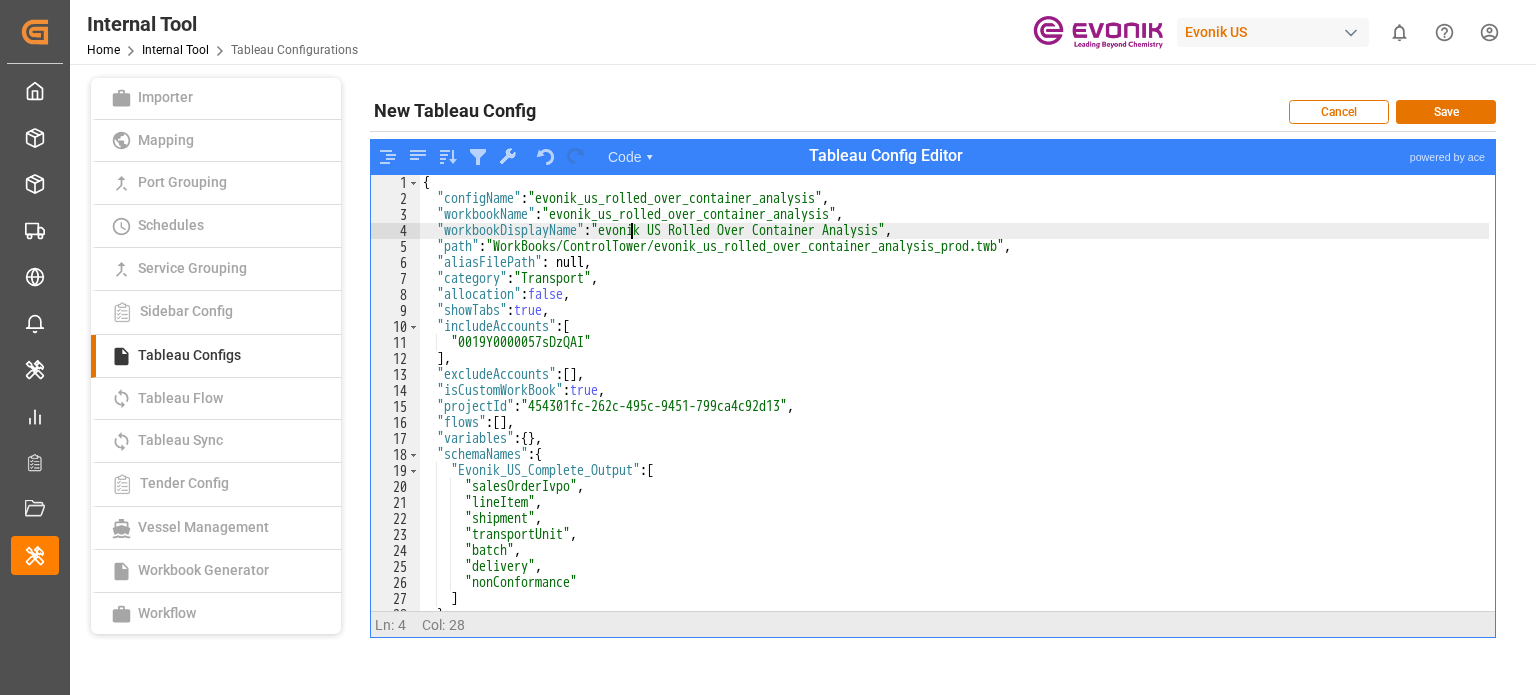 click on "{    "configName" :  "evonik_us_rolled_over_container_analysis" ,    "workbookName" :  "evonik_us_rolled_over_container_analysis" ,    "workbookDisplayName" :  "evonik US Rolled Over Container Analysis" ,    "path" :  "WorkBooks/ControlTower/evonik_us_rolled_over_container_analysis_prod.twb" ,    "aliasFilePath" : null ,    "category" :  "Transport" ,    "allocation" :  false ,    "showTabs" :  true ,    "includeAccounts" :  [       "0019Y0000057sDzQAI"    ] ,    "excludeAccounts" :  [ ] ,    "isCustomWorkBook" :  true ,    "projectId" :  "454301fc-262c-495c-9451-799ca4c92d13" ,    "flows" :  [ ] ,    "variables" :  { } ,    "schemaNames" :  {       "Evonik_US_Complete_Output" :  [          "salesOrderIvpo" ,          "lineItem" ,          "shipment" ,          "transportUnit" ,          "batch" ,          "delivery" ,          "nonConformance"       ]    } }" at bounding box center [954, 409] 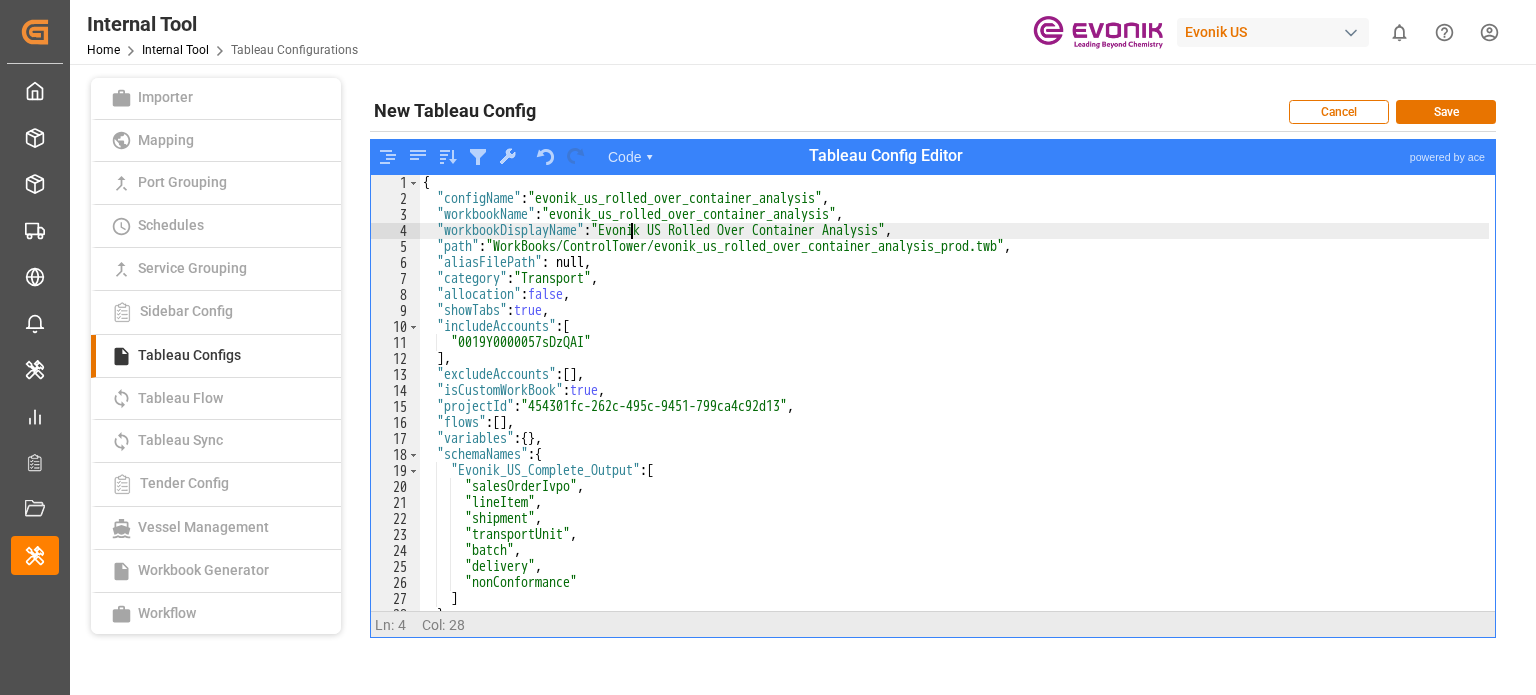 scroll, scrollTop: 0, scrollLeft: 15, axis: horizontal 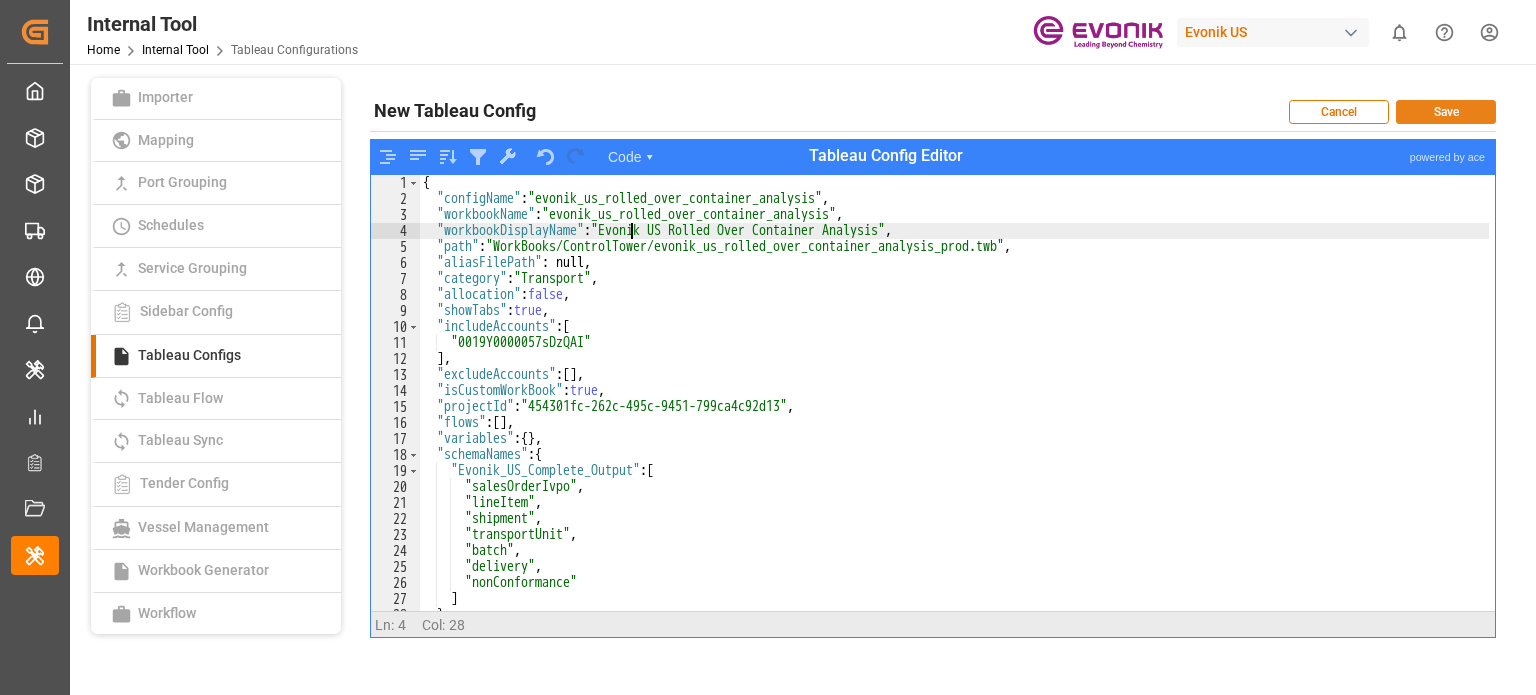 type on ""workbookDisplayName": "Evonik US Rolled Over Container Analysis"," 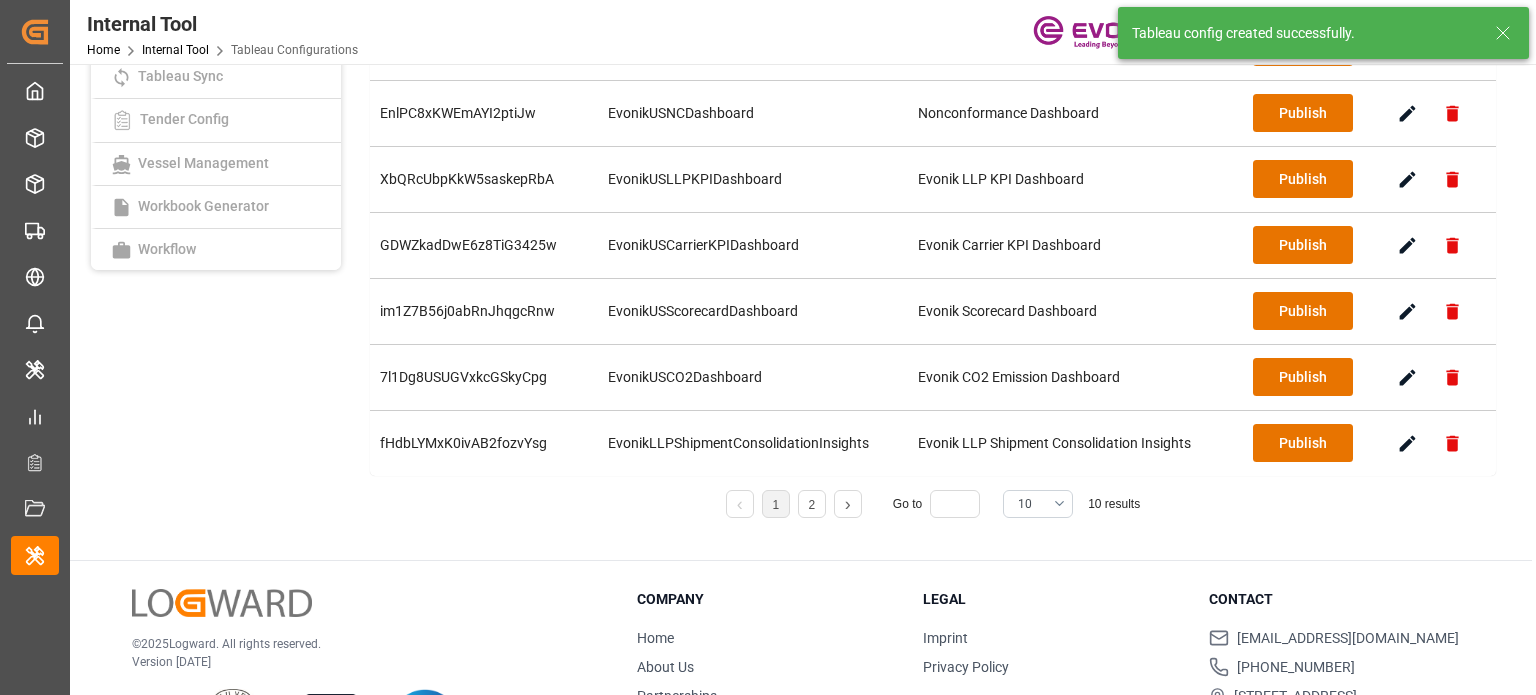 scroll, scrollTop: 353, scrollLeft: 0, axis: vertical 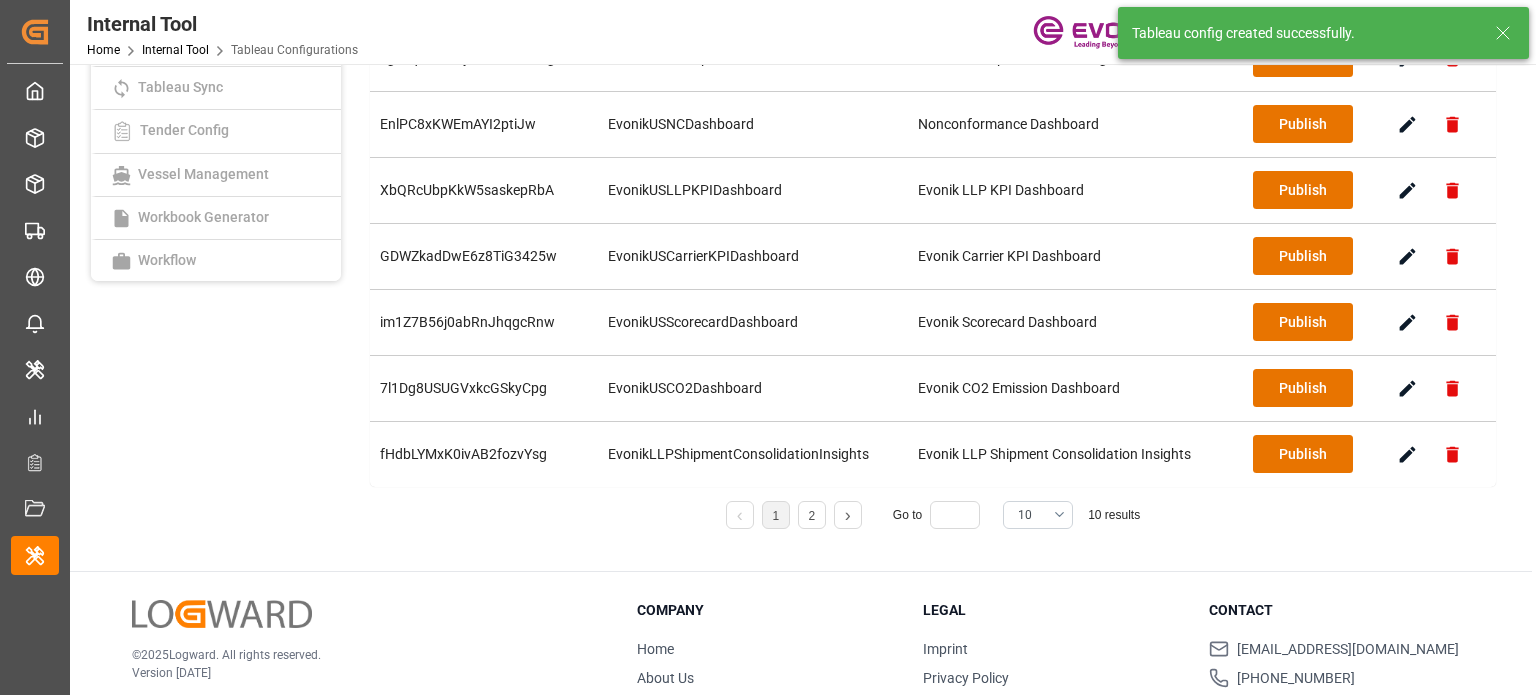 click 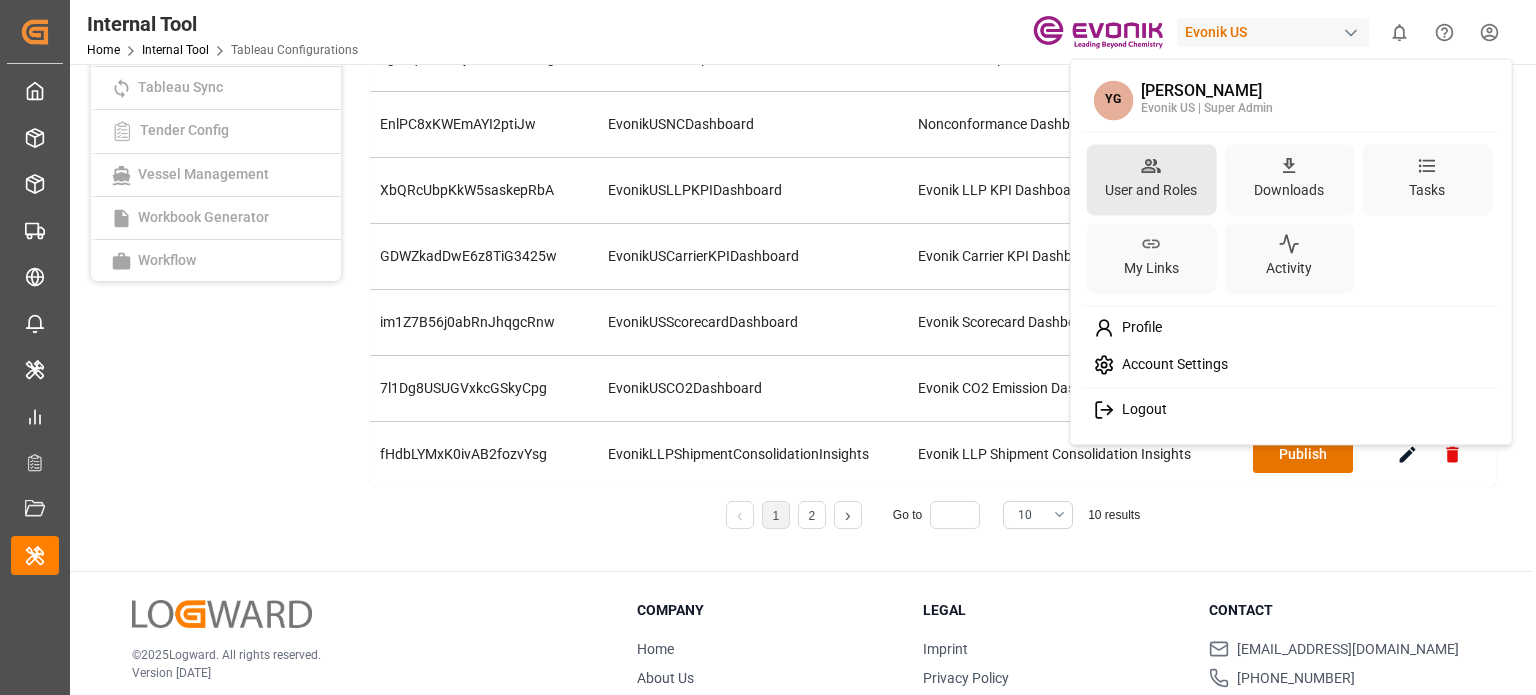 click on "User and Roles" at bounding box center [1151, 190] 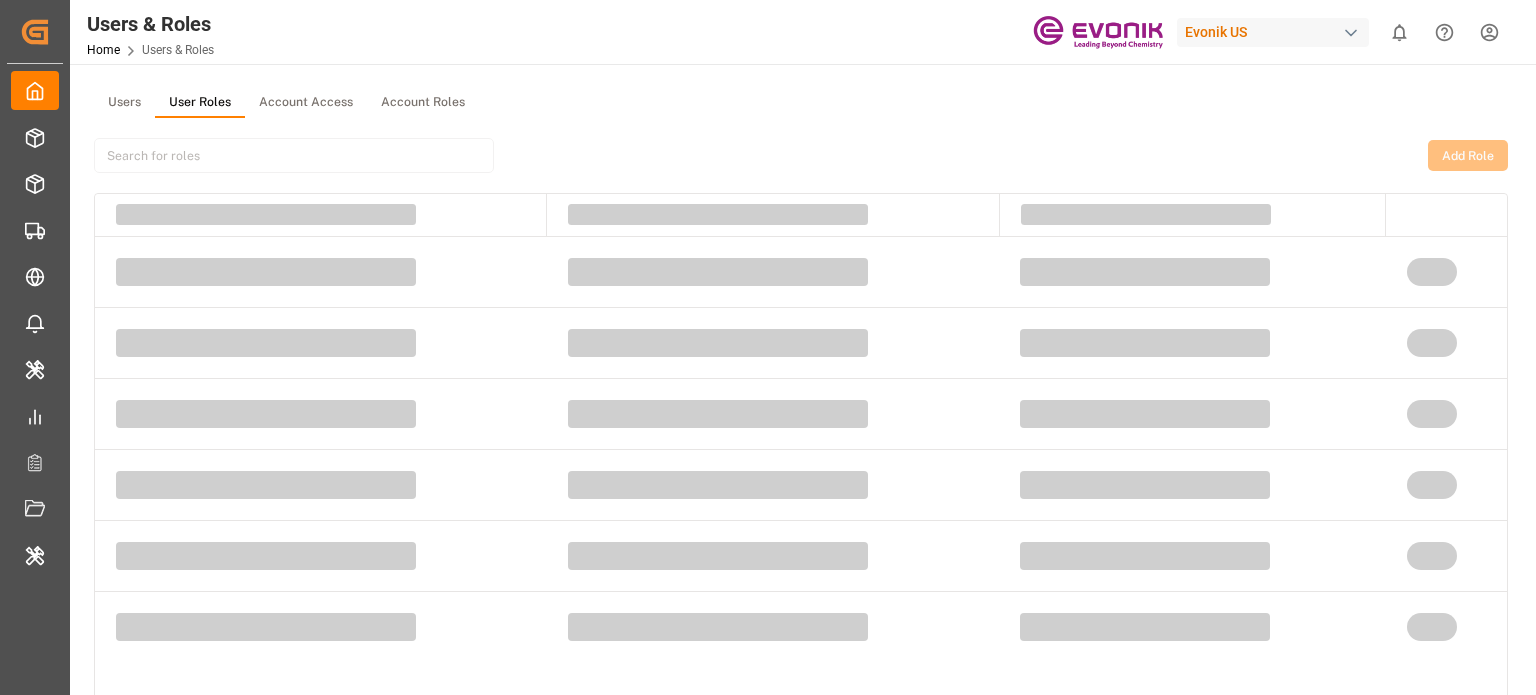 click on "User Roles" at bounding box center [200, 103] 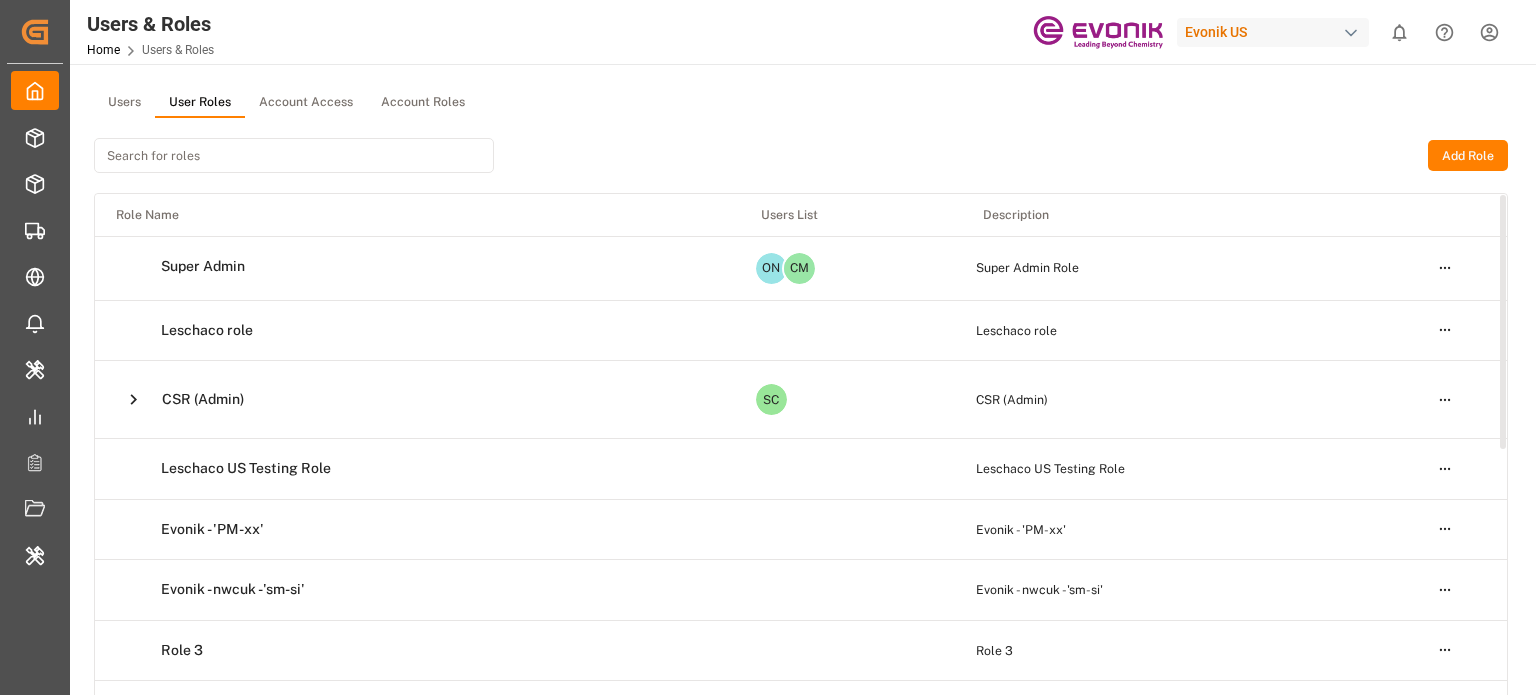 click on "Created by potrace 1.15, written by [PERSON_NAME] [DATE]-[DATE] Created by potrace 1.15, written by [PERSON_NAME] [DATE]-[DATE] My Cockpit My Cockpit Seafreight Order Management Seafreight Order Management Airfreight Order Management Airfreight Order Management Delivery Management Delivery Management Transport Management Transport Management Error Items Error Items Master Data Management Master Data Management My Reports My Reports Transport Planner Transport Planner Document Management Document Management Internal Tool Internal Tool Back to main menu Users & Roles Home Users & Roles Evonik US 0 Notifications Only show unread All Mark all categories read No notifications Users User Roles Account Access Account Roles Add Role Role Name Users List Description Super Admin ON CM Super Admin Role Open menu Leschaco role Leschaco role Open menu CSR (Admin) SC CSR (Admin) Open menu Leschaco US Testing Role Leschaco US Testing Role Open menu Evonik - 'PM-xx' Evonik - 'PM-xx' Open menu Evonik - nwcuk -'sm-si' Open menu ©" at bounding box center (768, 347) 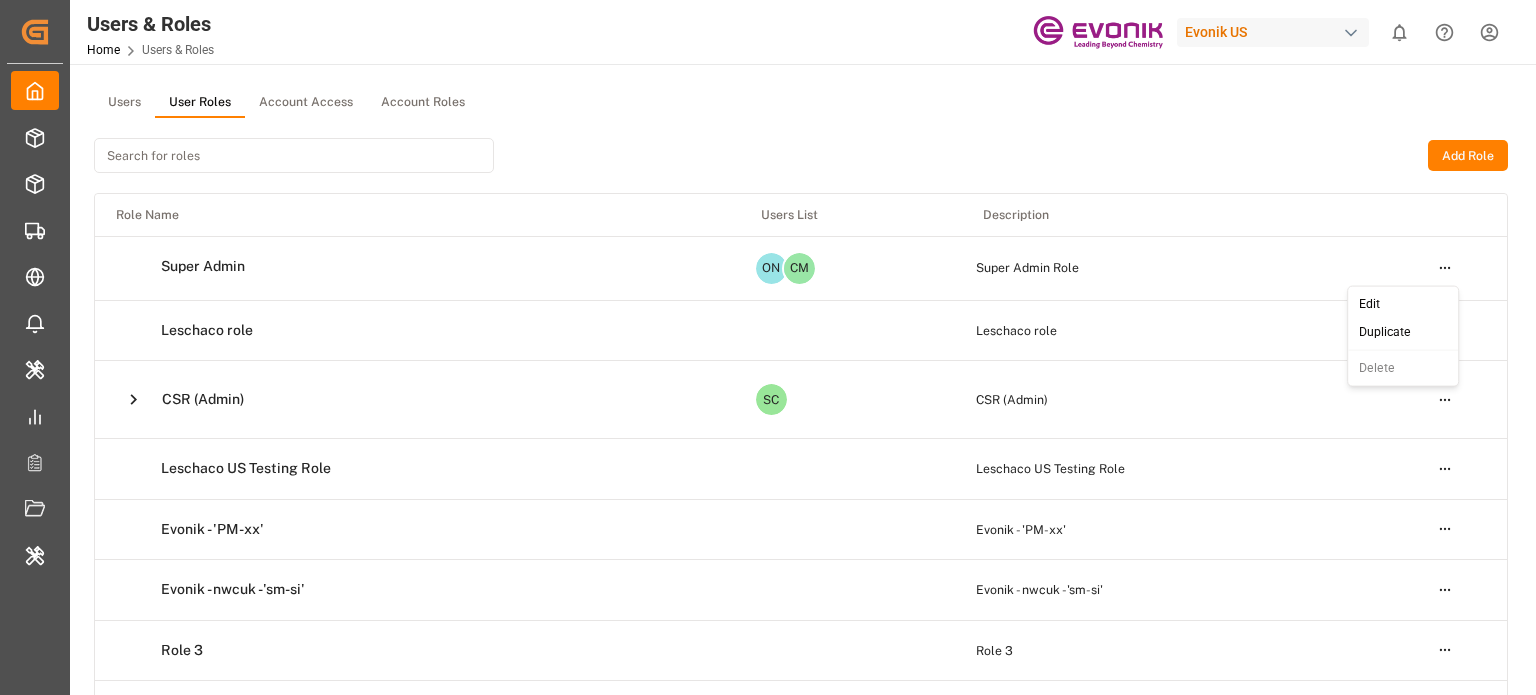 click on "Edit" at bounding box center (1403, 304) 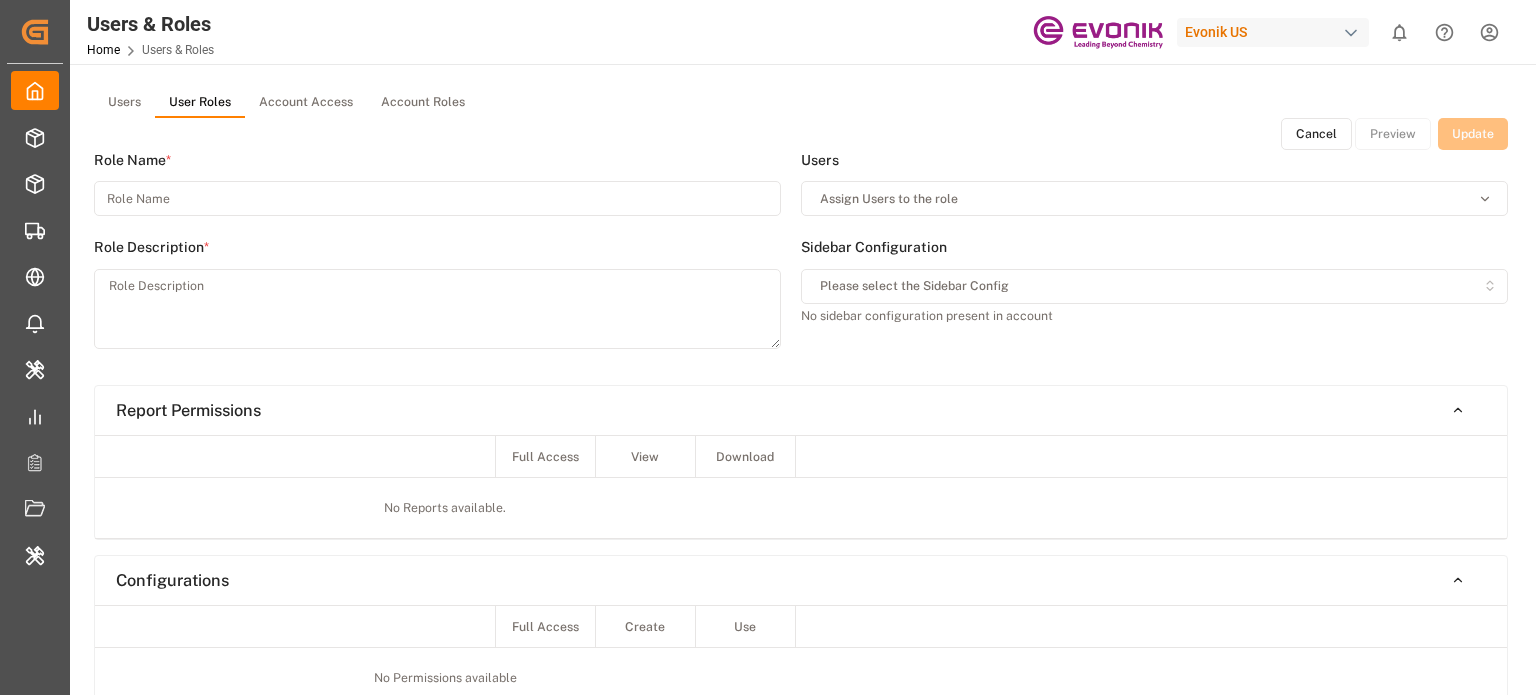 type on "Super Admin" 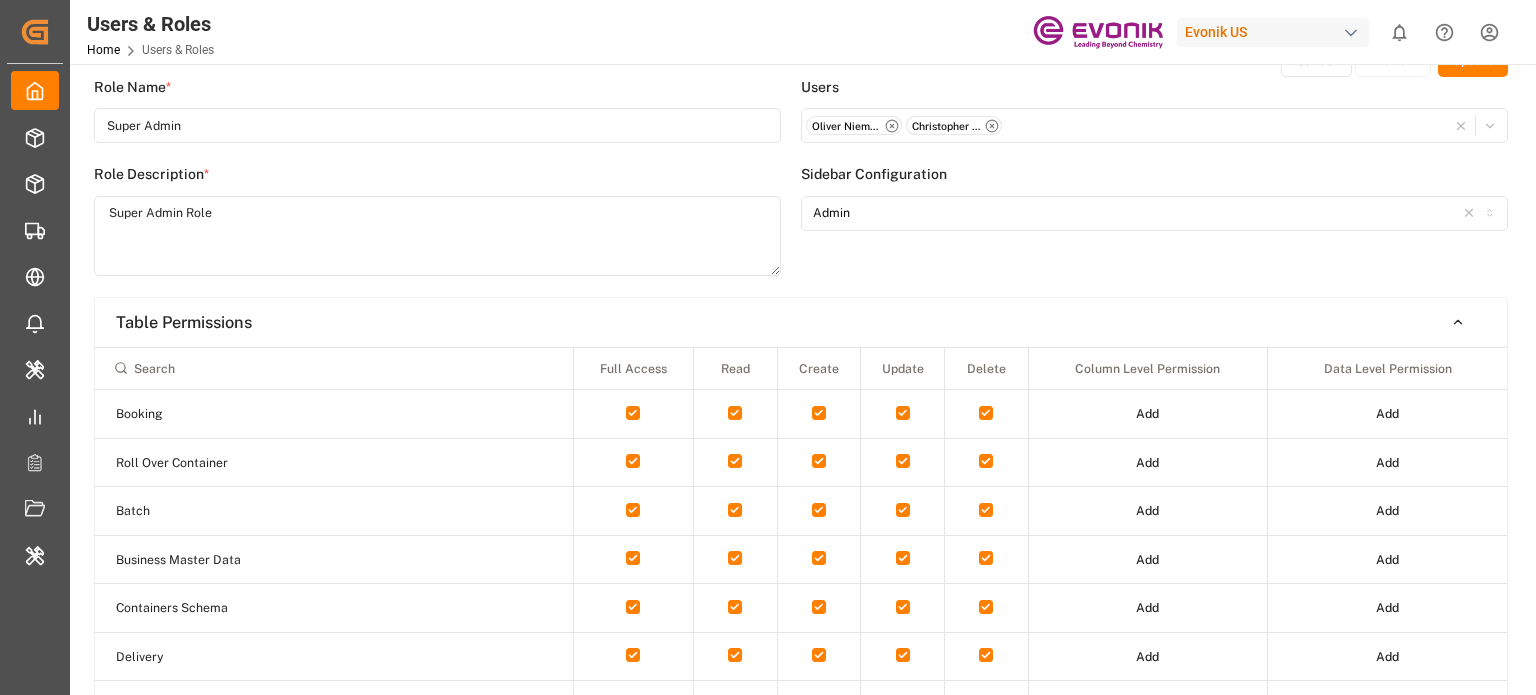 scroll, scrollTop: 100, scrollLeft: 0, axis: vertical 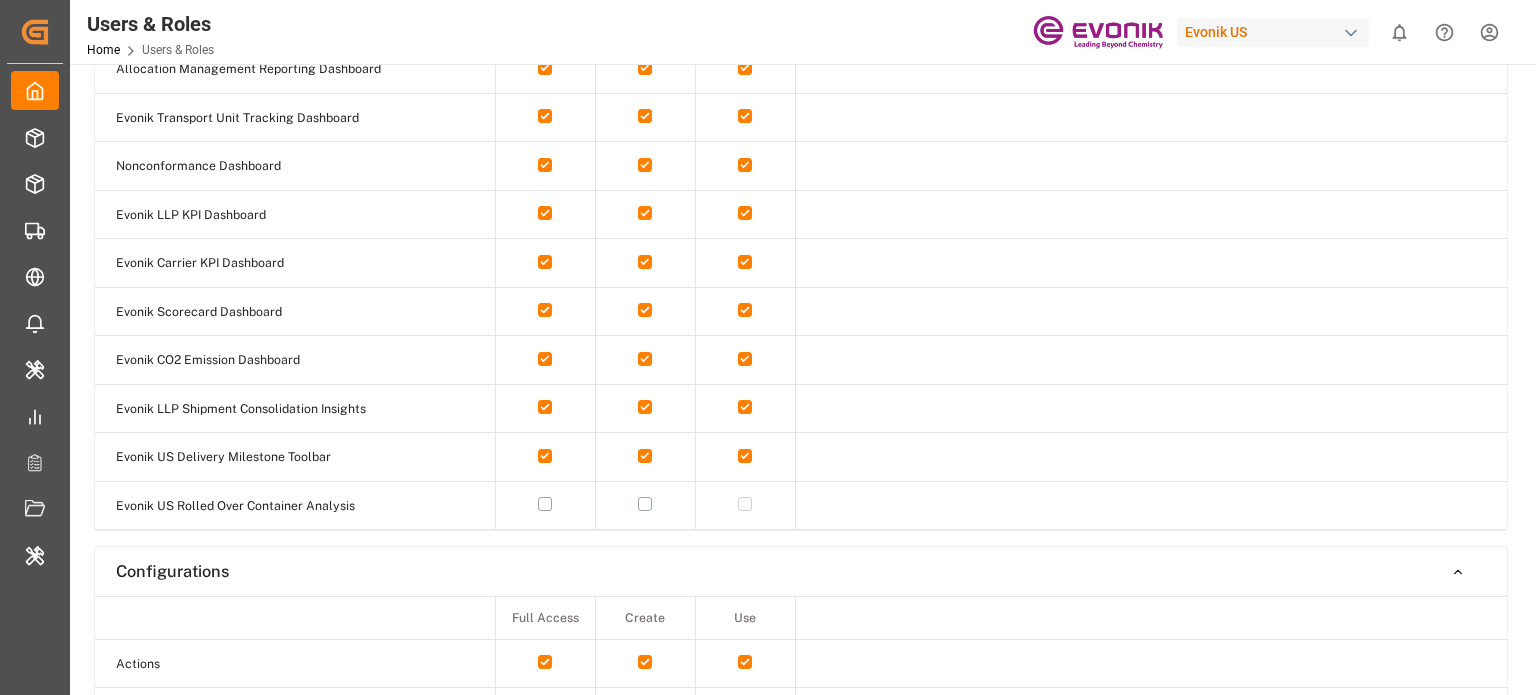 click at bounding box center (545, 504) 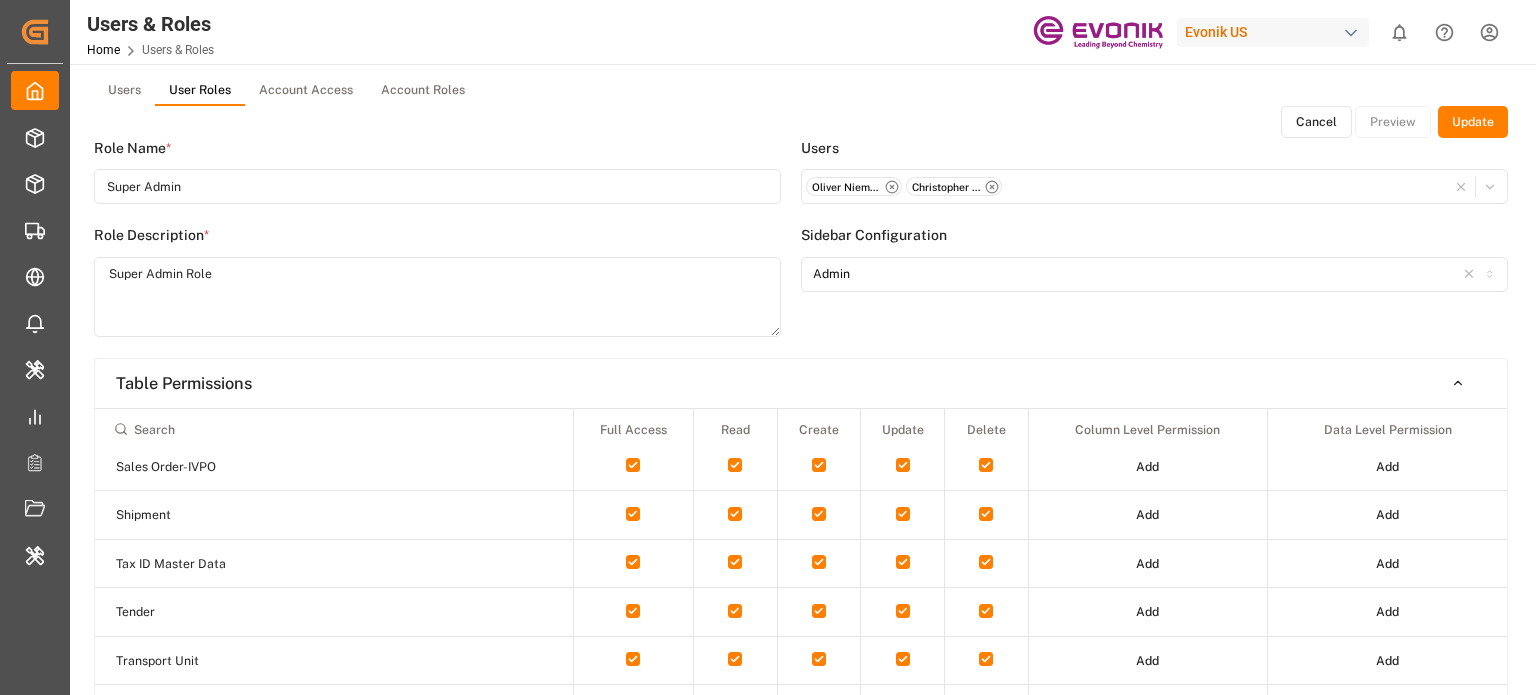 scroll, scrollTop: 0, scrollLeft: 0, axis: both 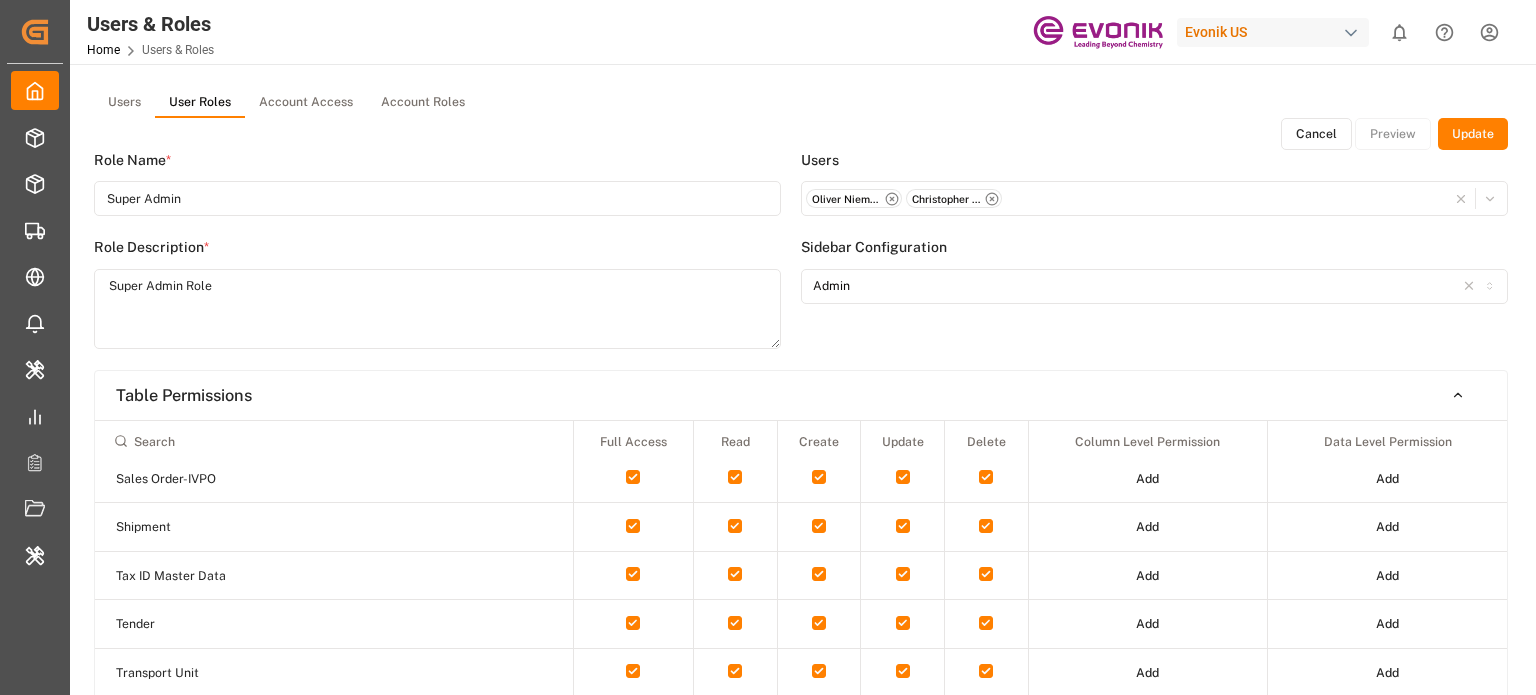 click on "Update" at bounding box center (1473, 134) 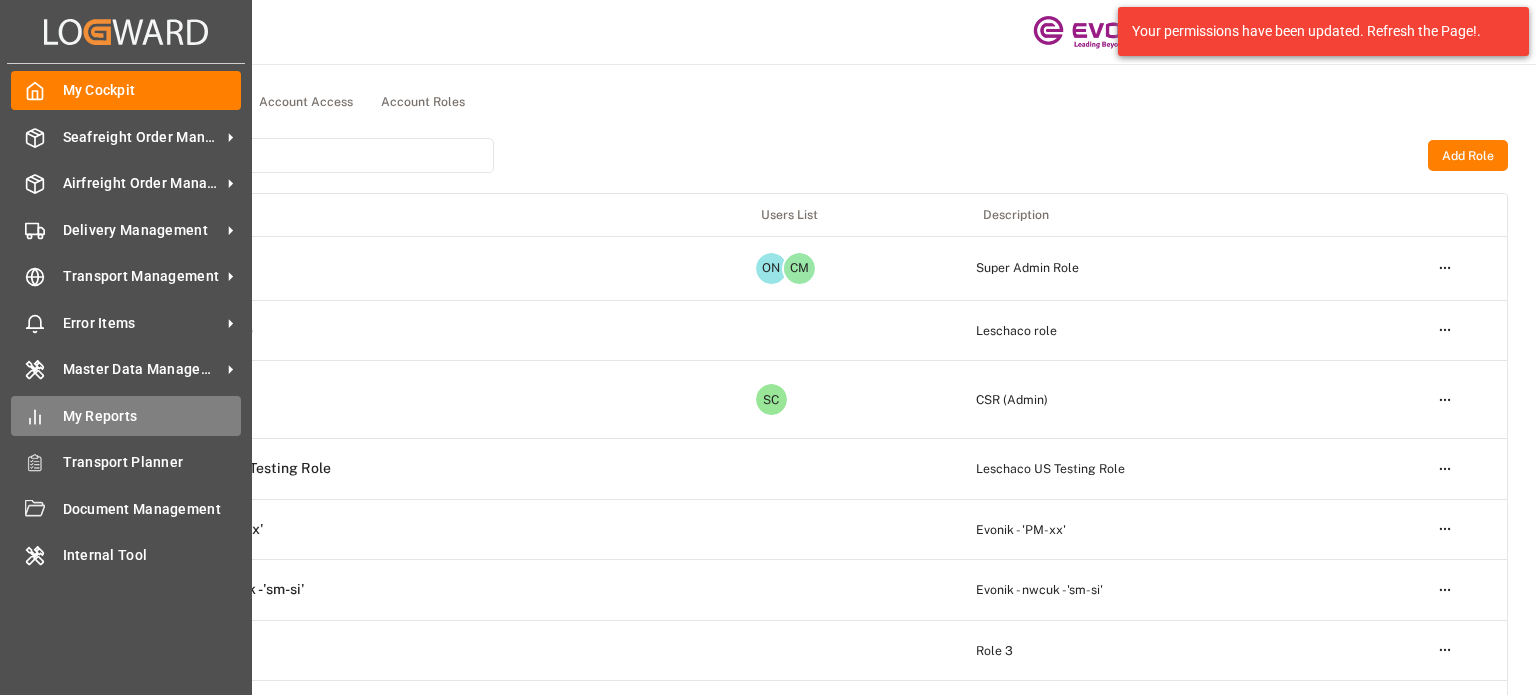 click on "My Reports My Reports" at bounding box center (126, 415) 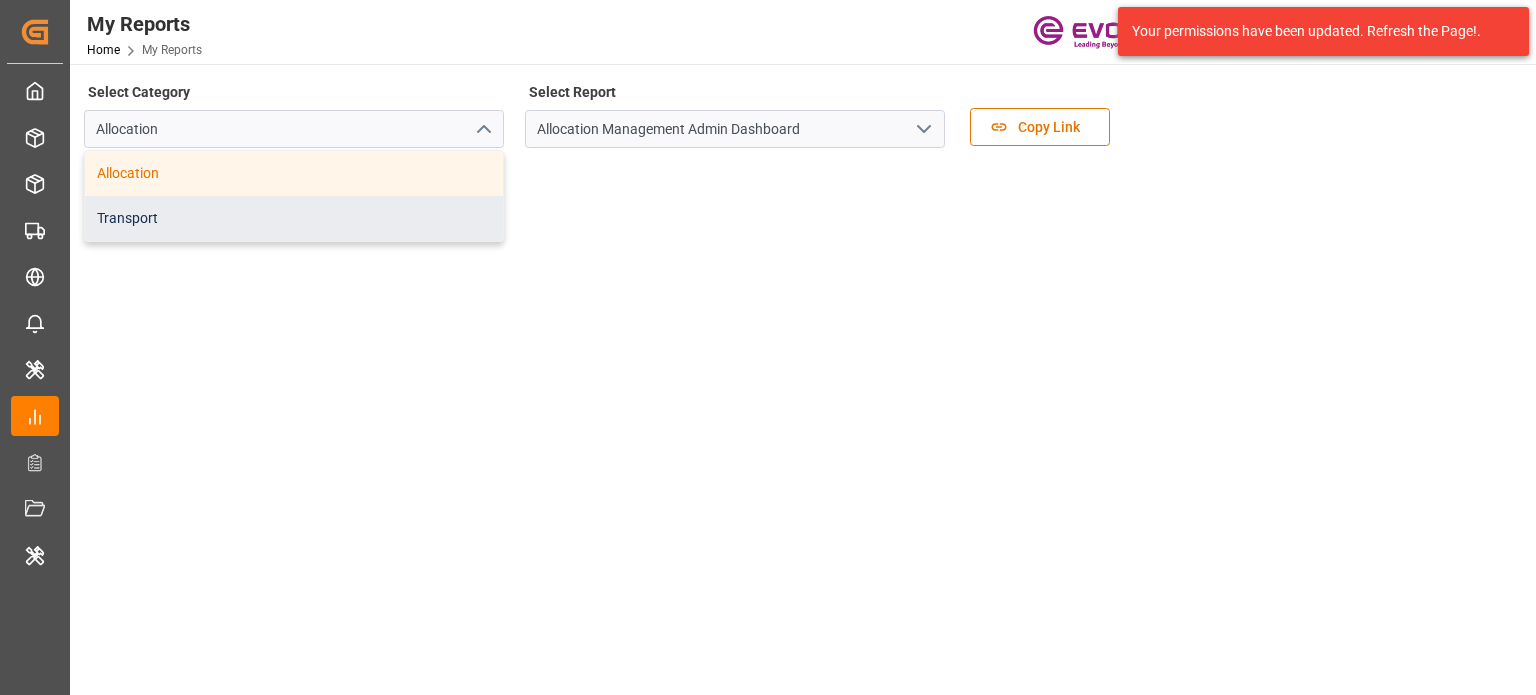 click on "Transport" at bounding box center [294, 218] 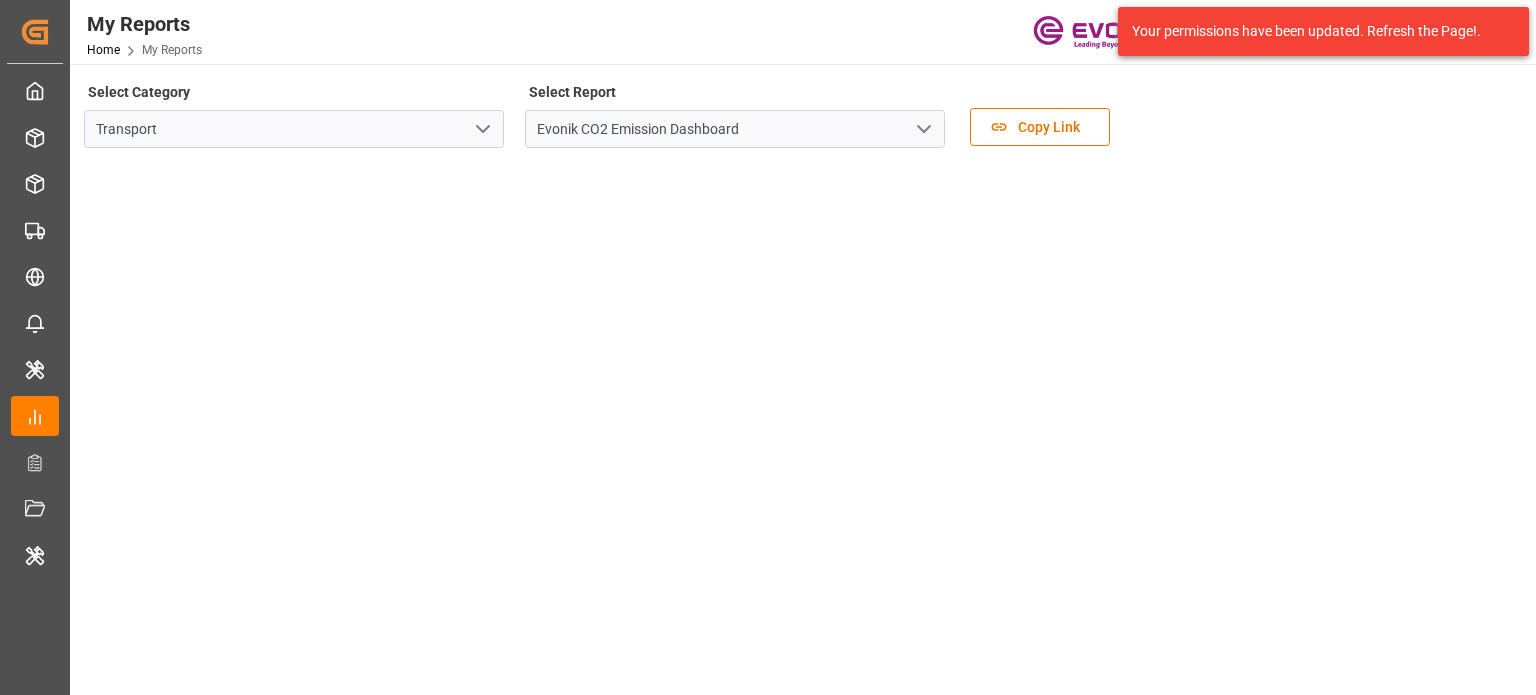 click 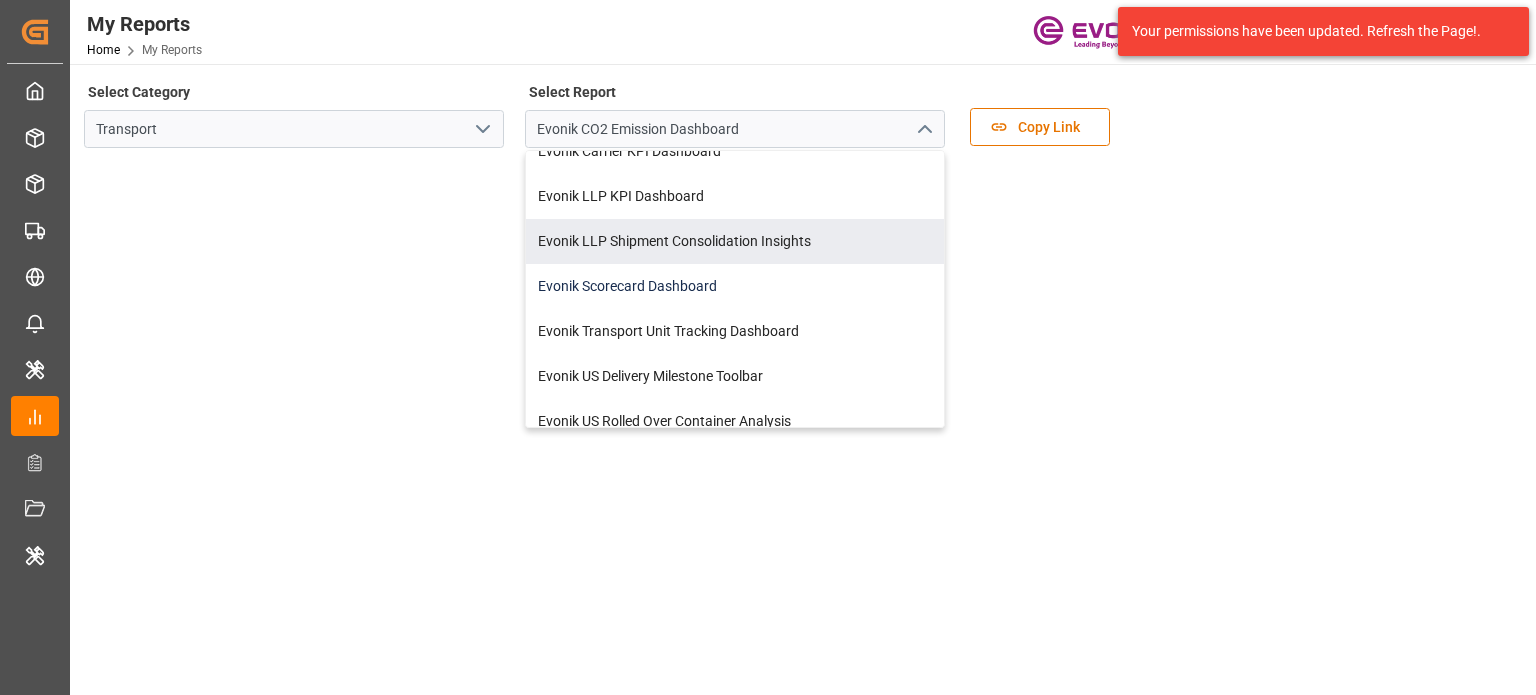 scroll, scrollTop: 128, scrollLeft: 0, axis: vertical 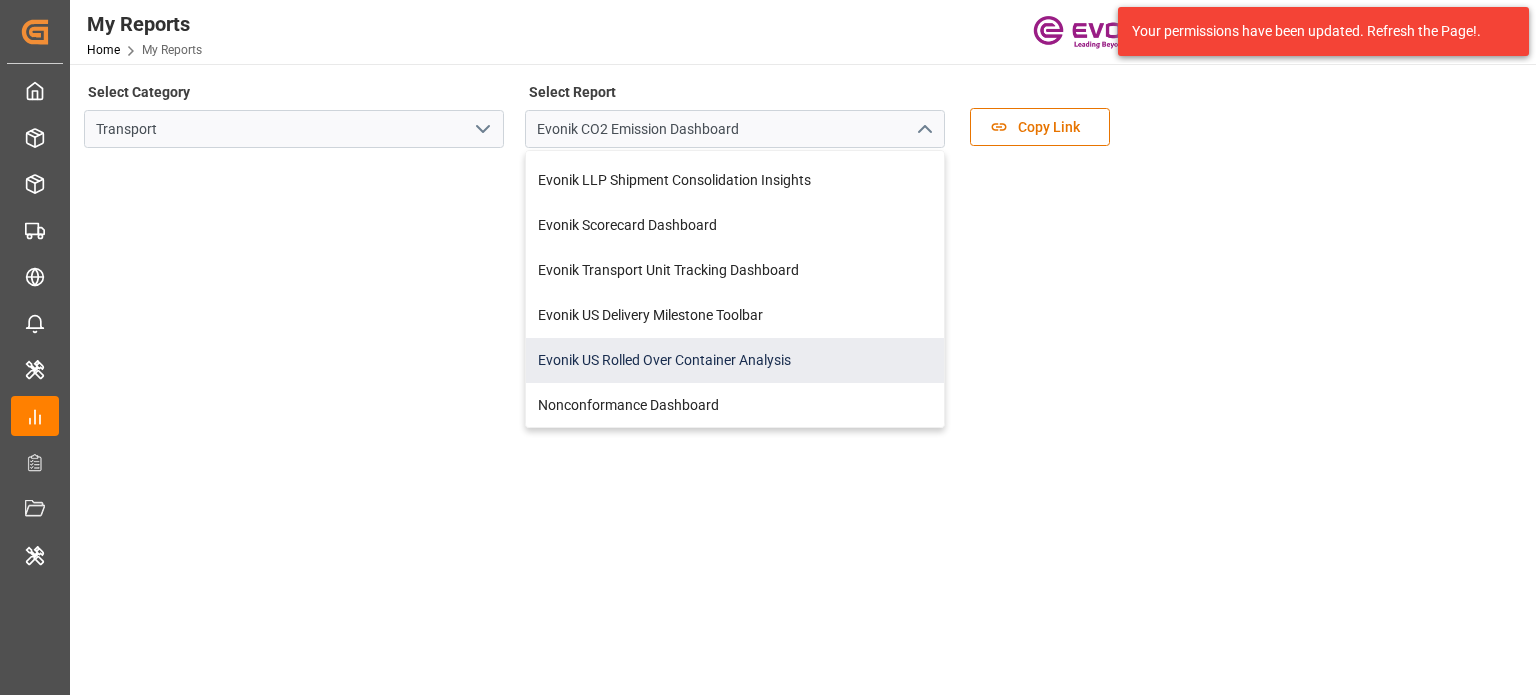 click on "Evonik US Rolled Over Container Analysis" at bounding box center [735, 360] 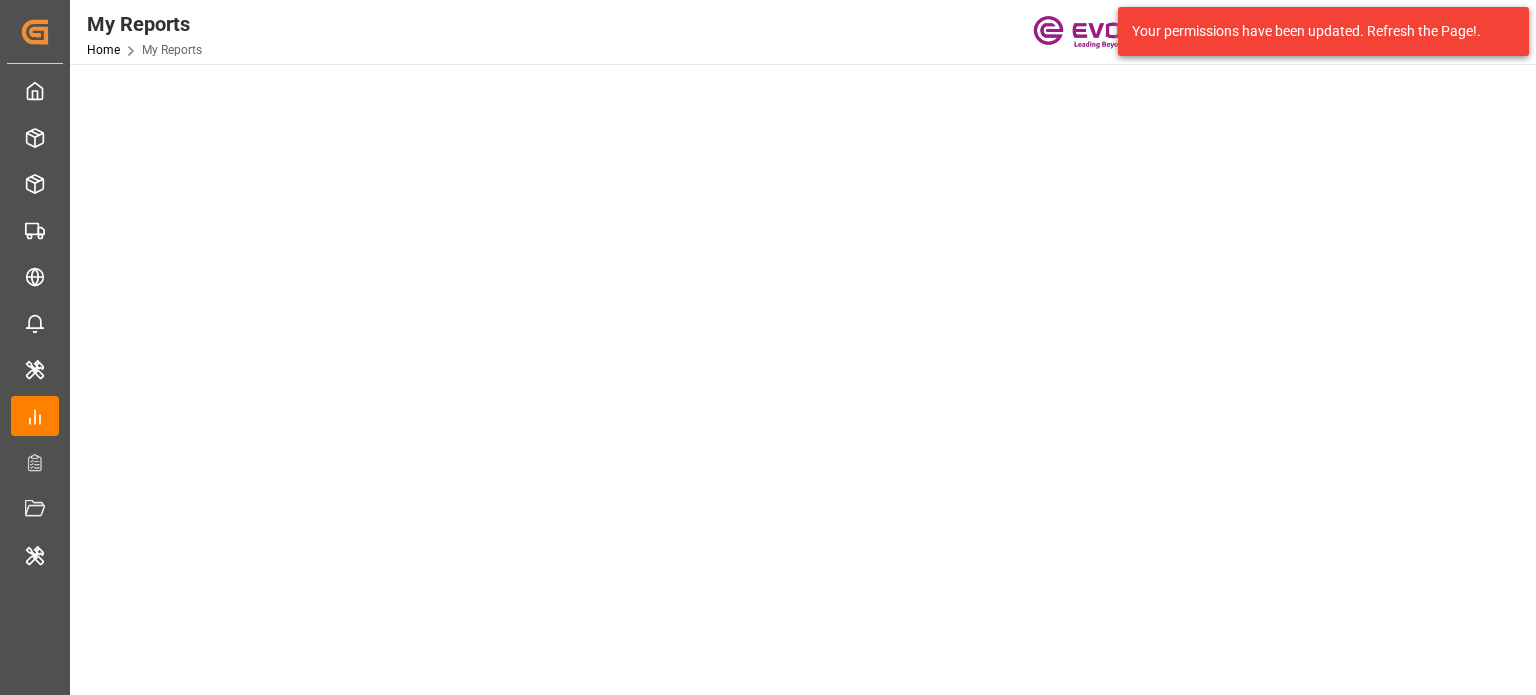 scroll, scrollTop: 140, scrollLeft: 0, axis: vertical 